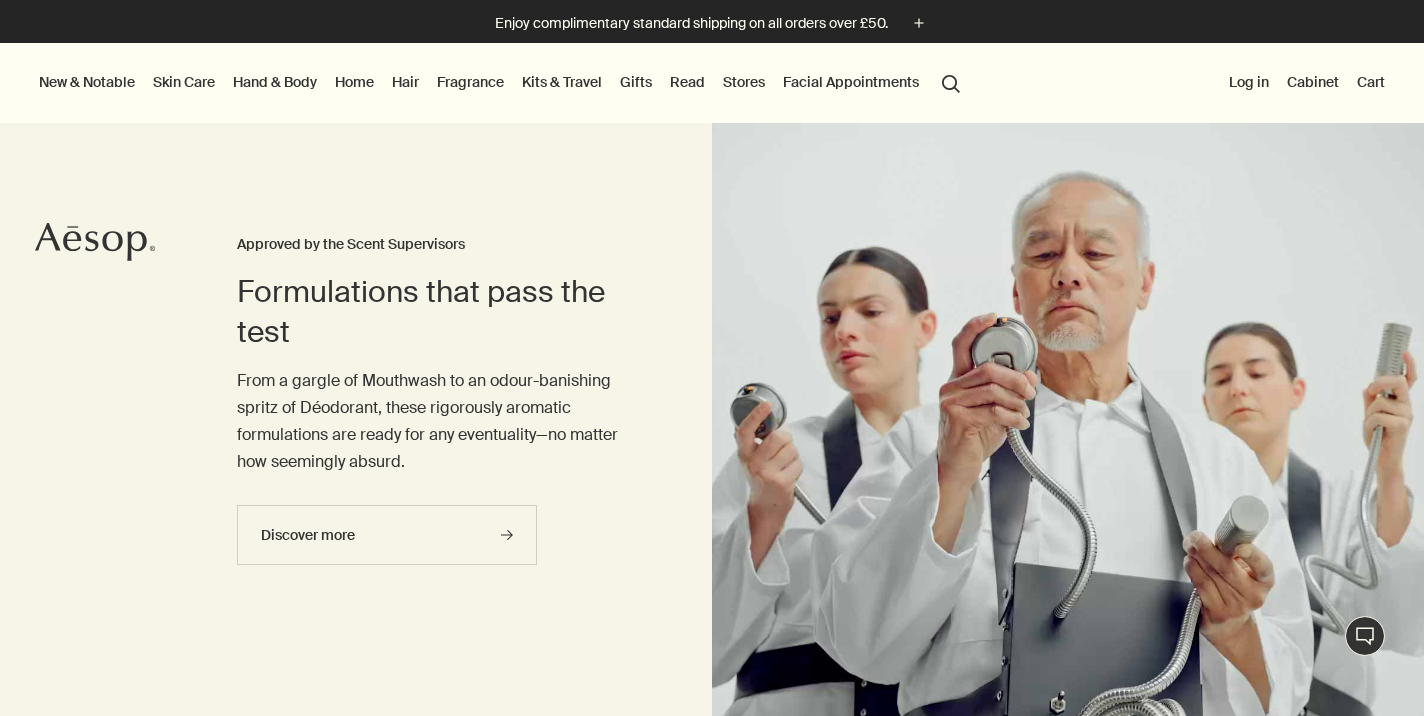 scroll, scrollTop: 0, scrollLeft: 0, axis: both 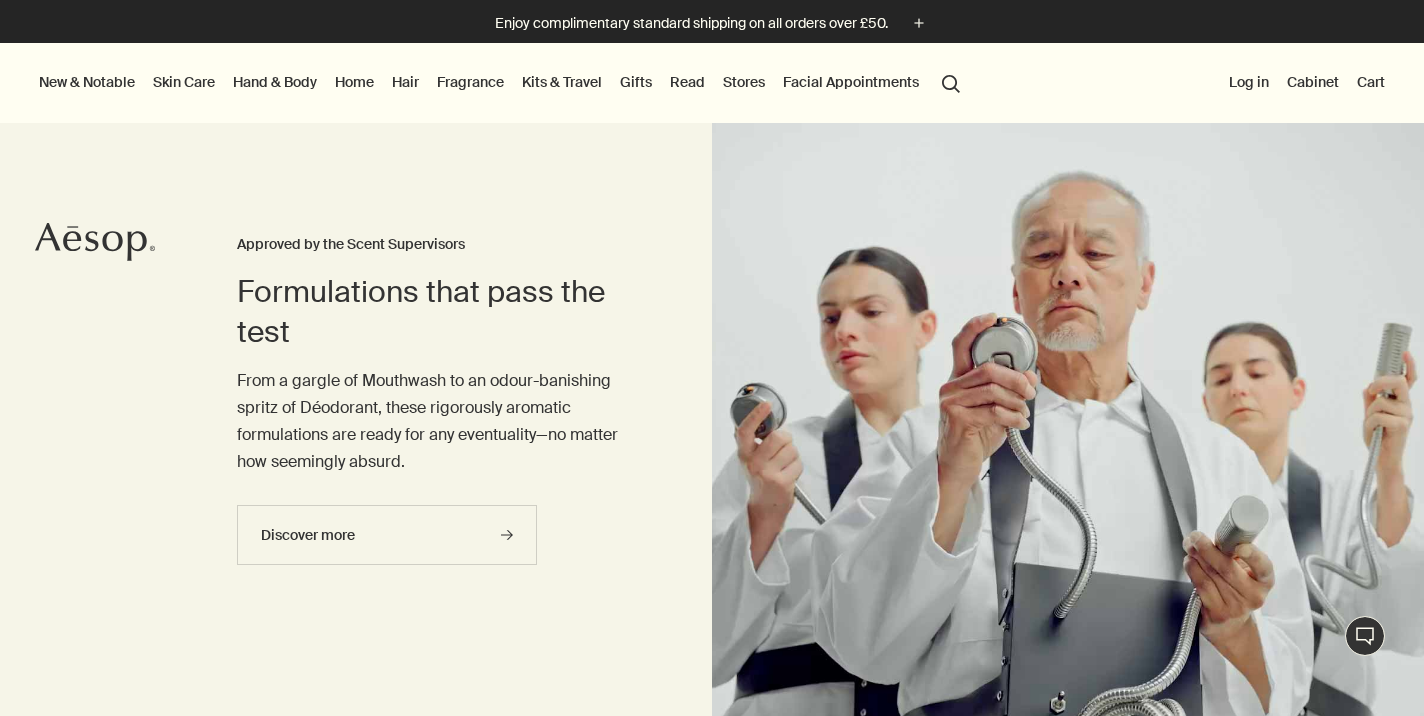 click on "Hand & Body" at bounding box center [275, 82] 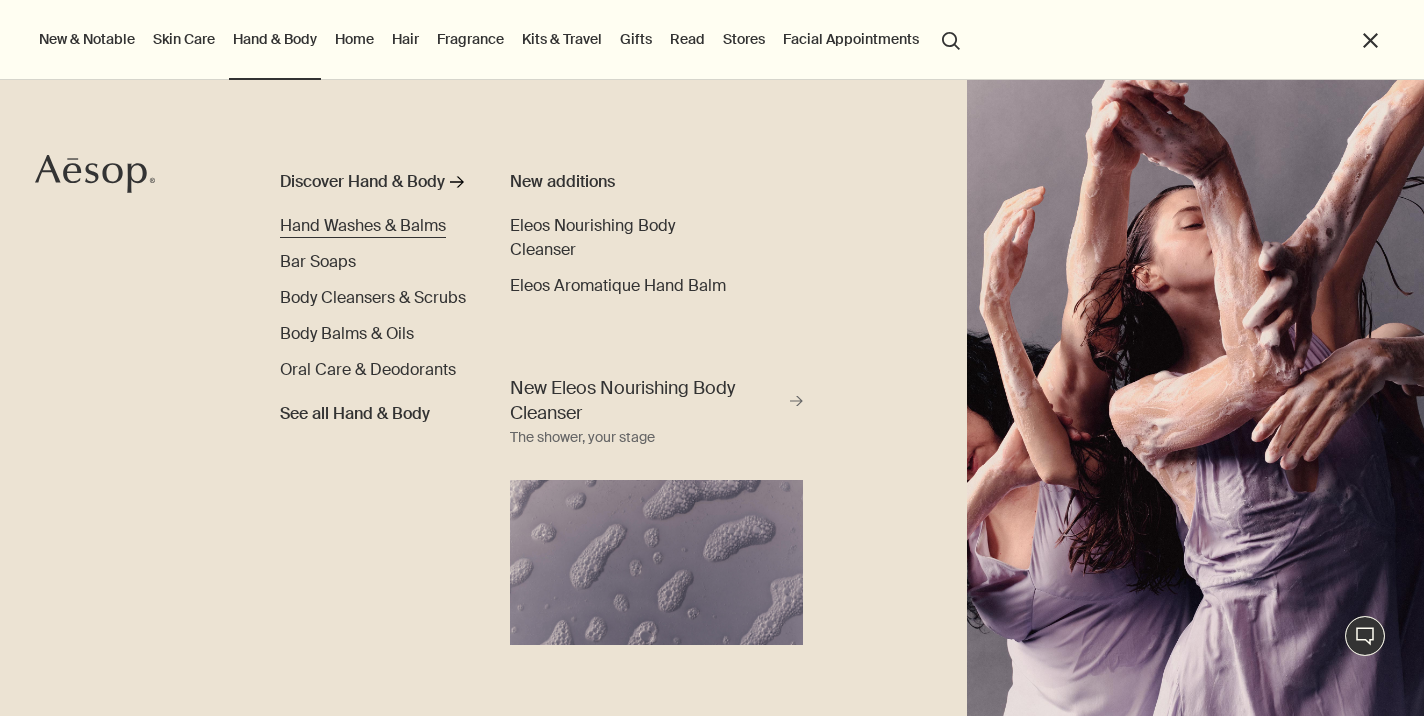 click on "Hand Washes & Balms" at bounding box center (363, 225) 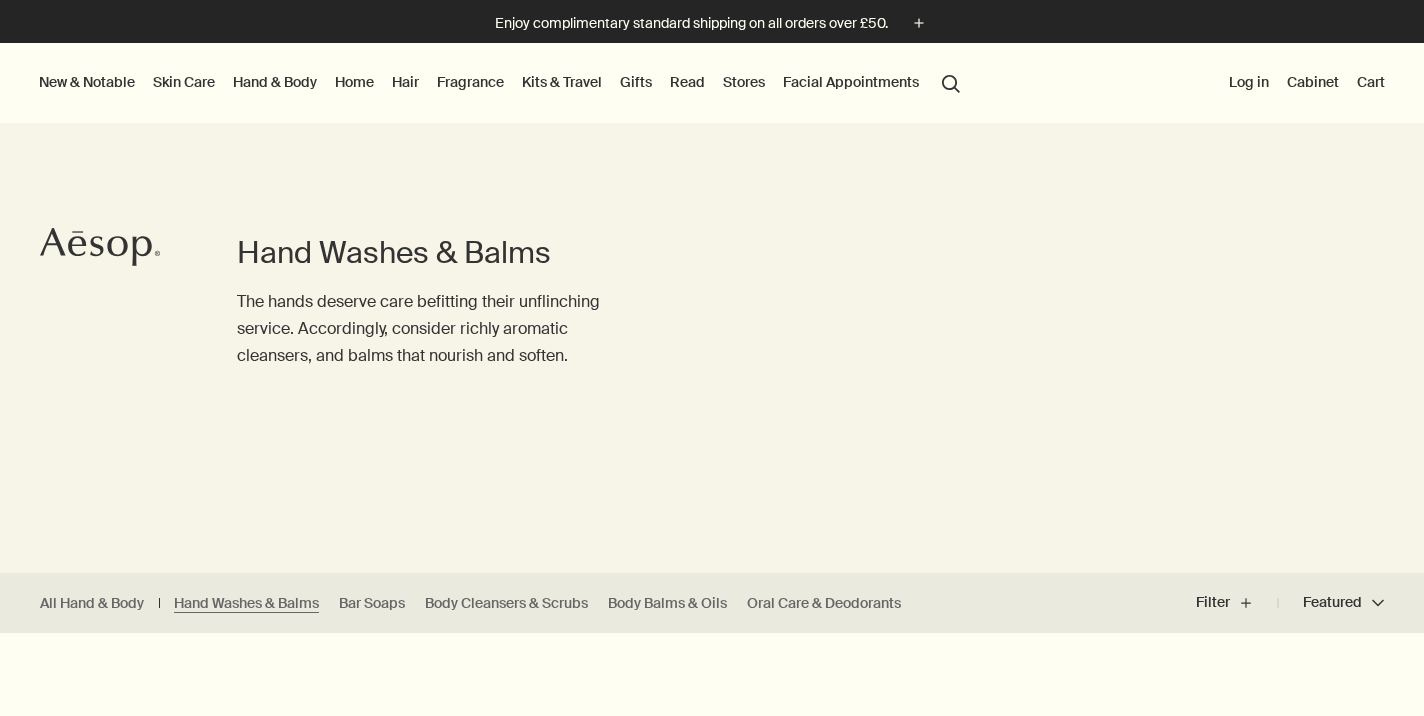 scroll, scrollTop: 0, scrollLeft: 0, axis: both 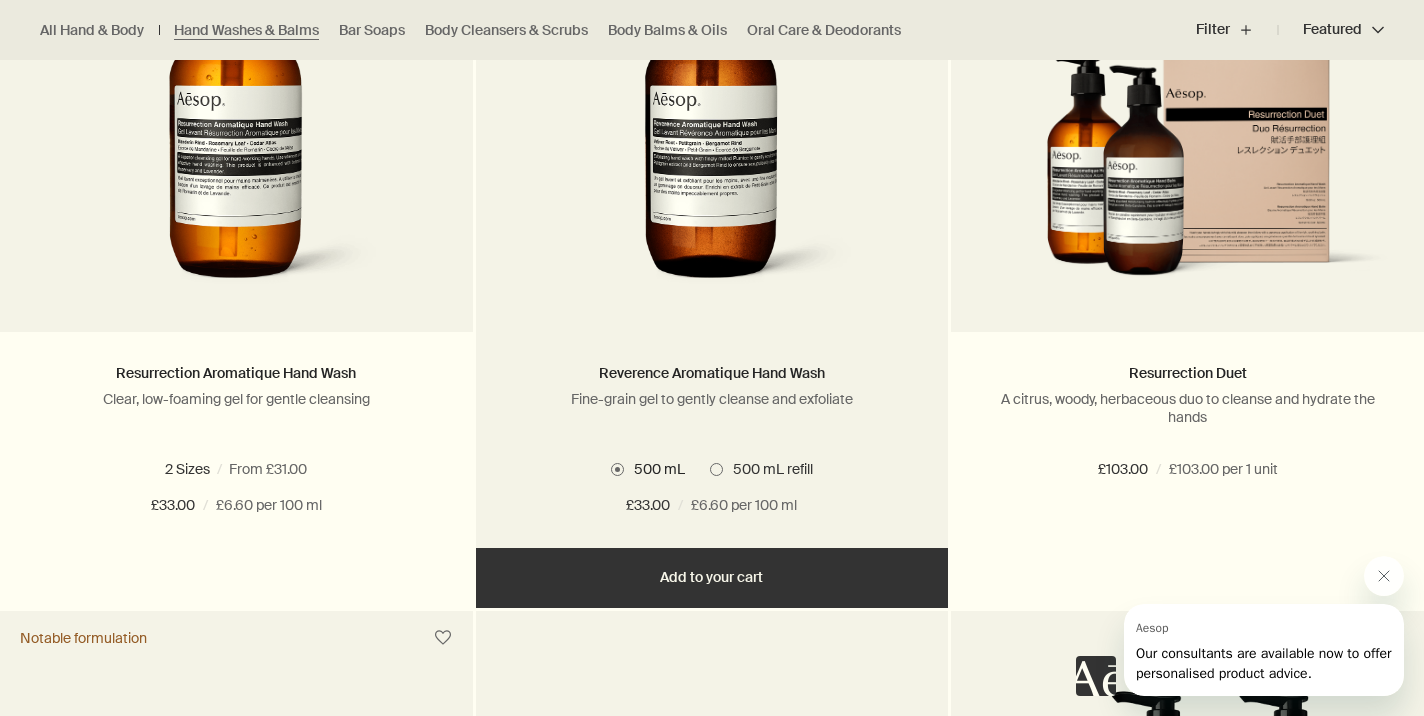 click on "Add Add to your cart" at bounding box center (236, 578) 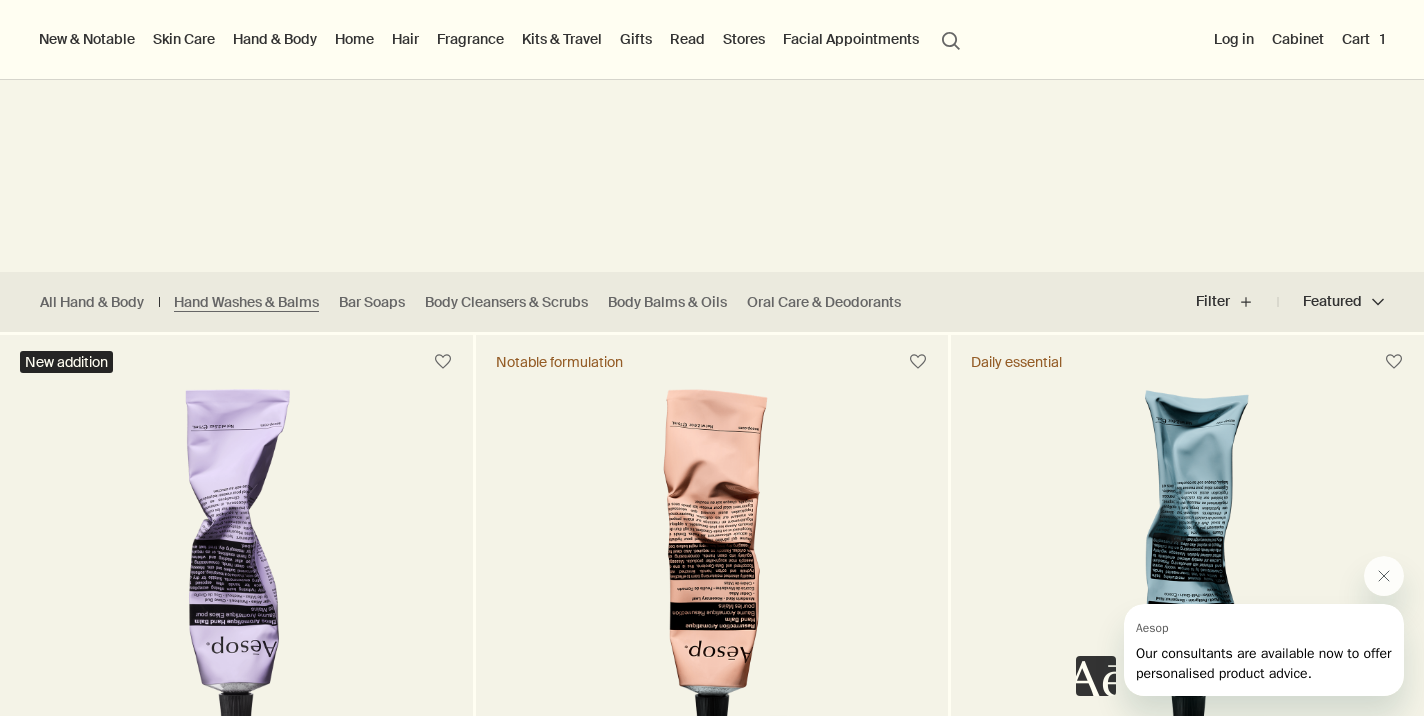 scroll, scrollTop: 292, scrollLeft: 0, axis: vertical 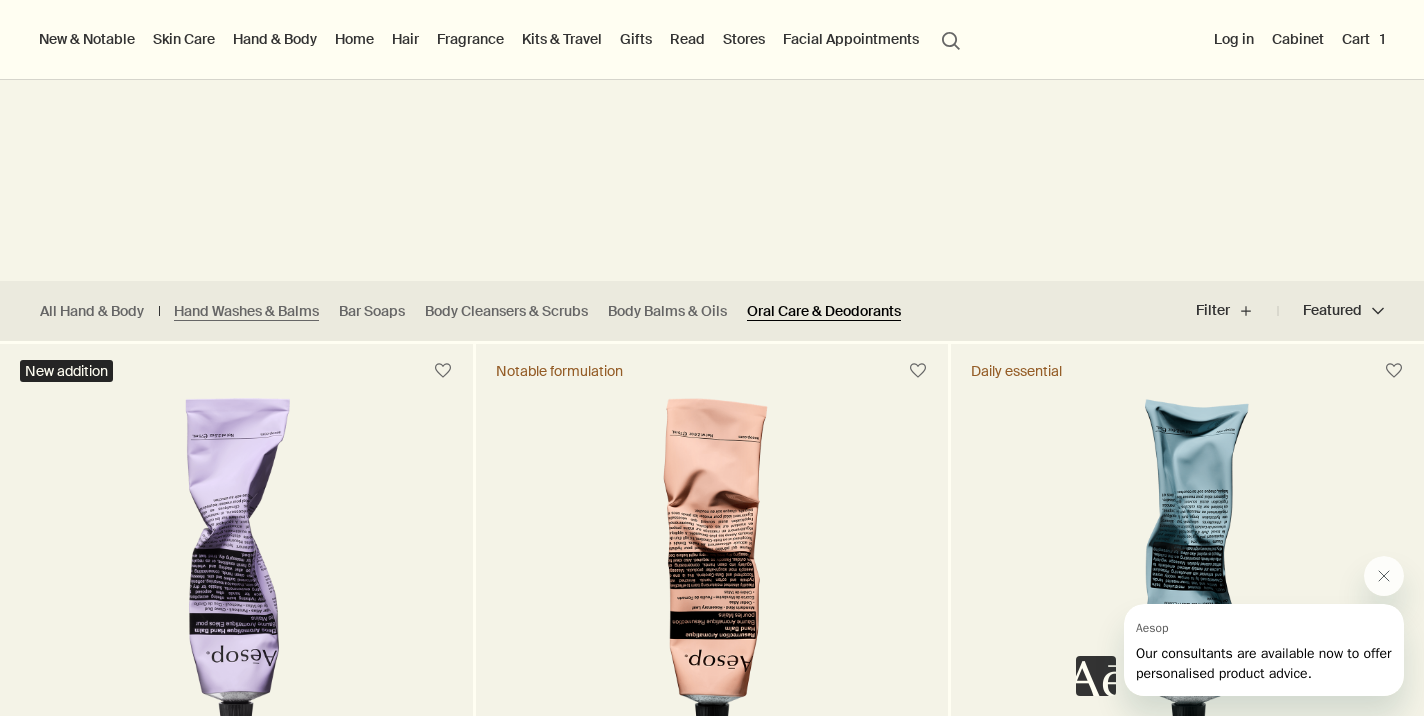 click on "Oral Care & Deodorants" at bounding box center (824, 311) 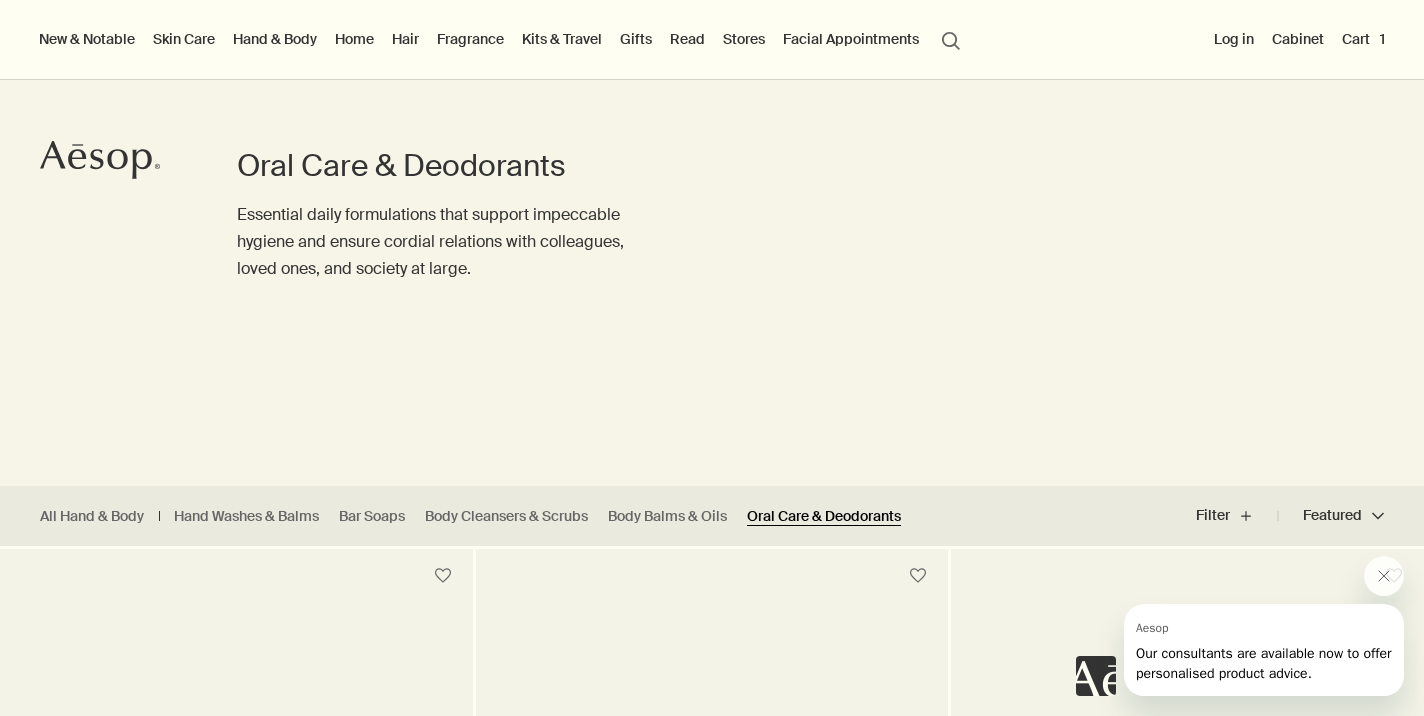 scroll, scrollTop: 0, scrollLeft: 0, axis: both 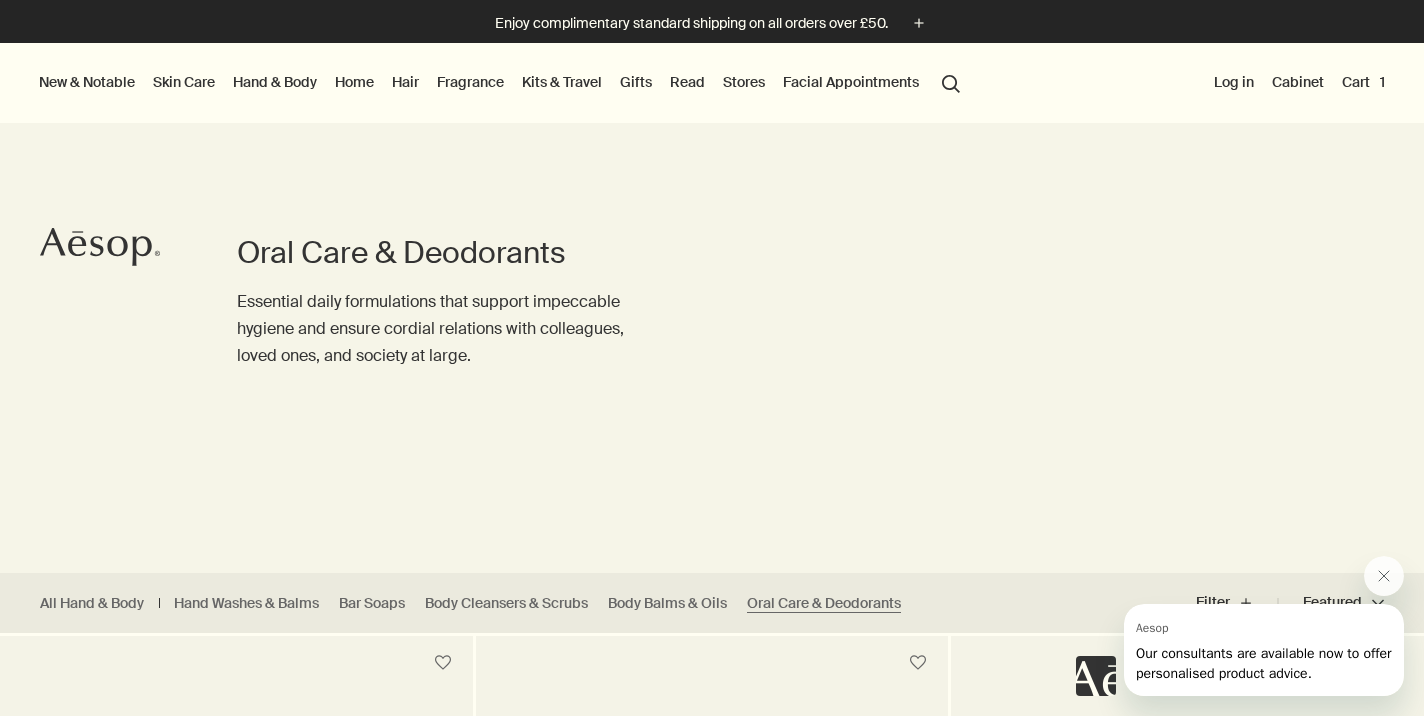 click on "Hand & Body" at bounding box center (275, 82) 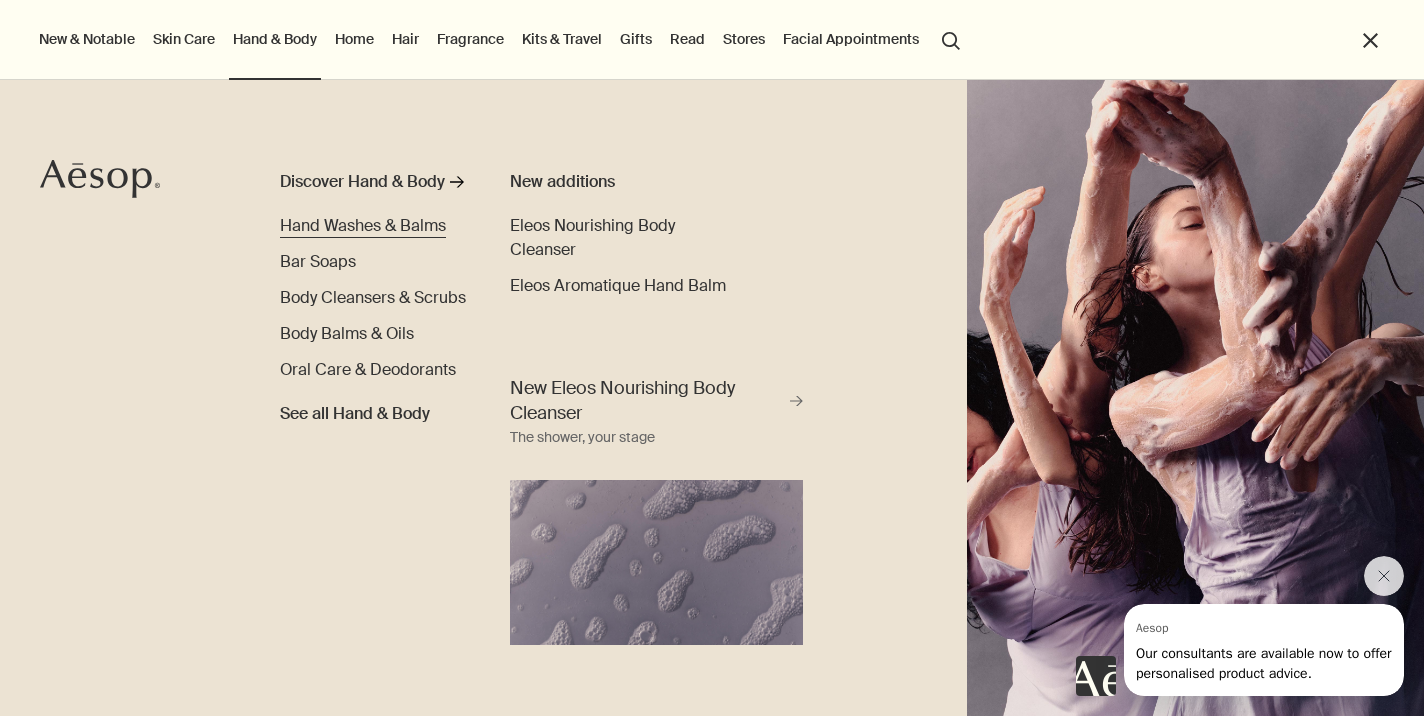 click on "Hand Washes & Balms" at bounding box center [363, 225] 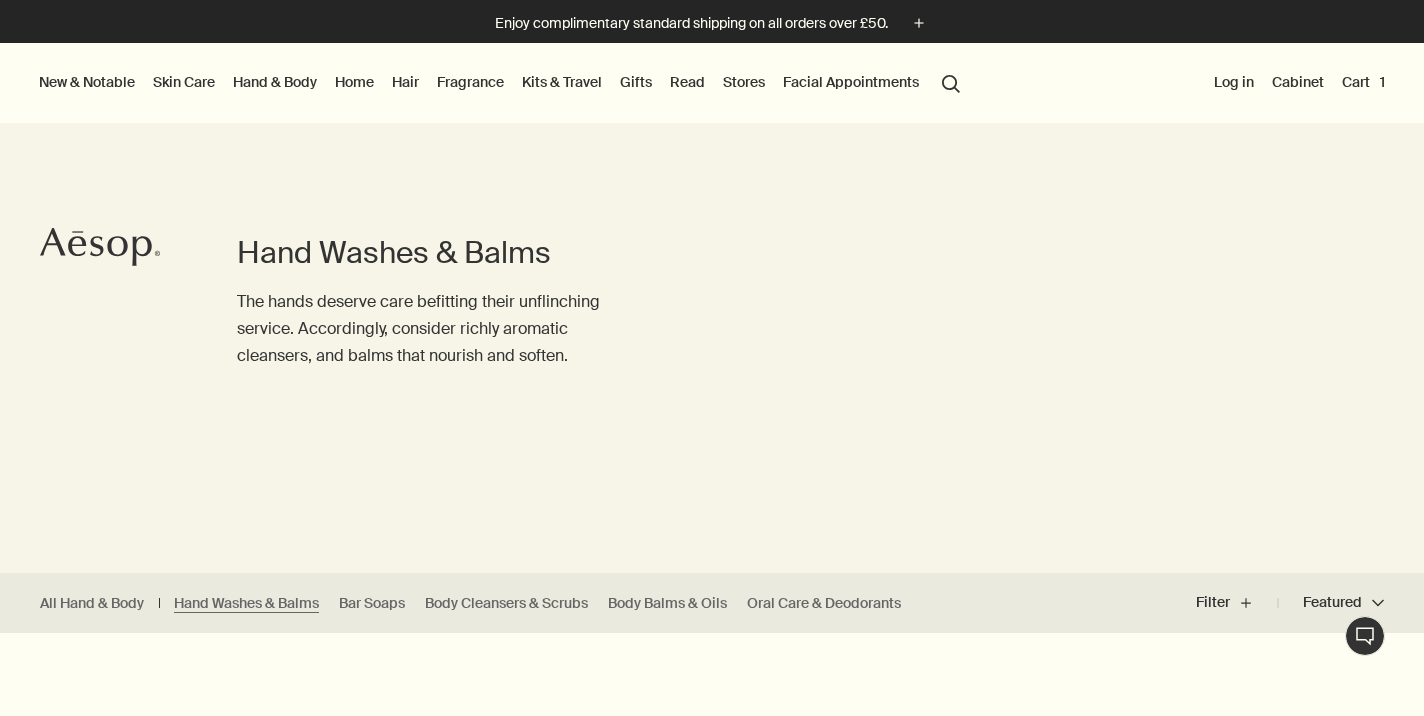 scroll, scrollTop: 0, scrollLeft: 0, axis: both 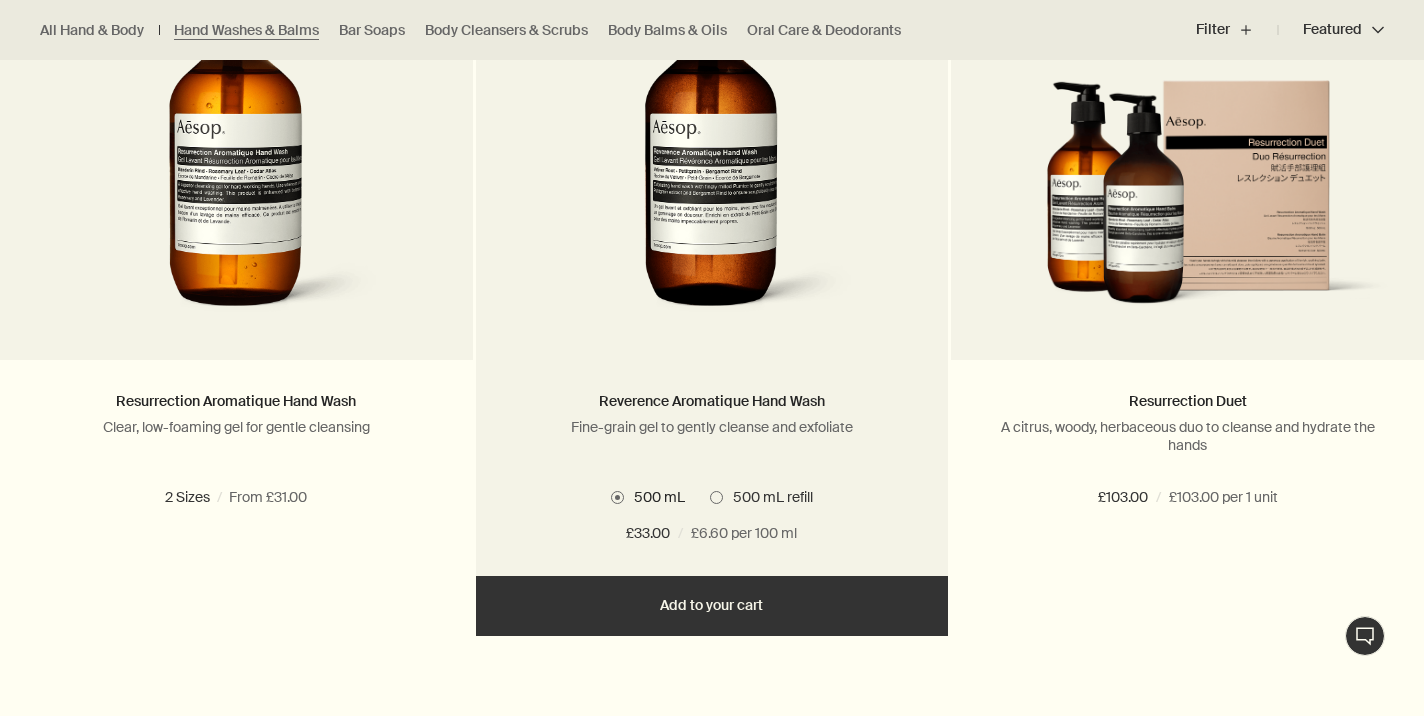 click at bounding box center (716, 497) 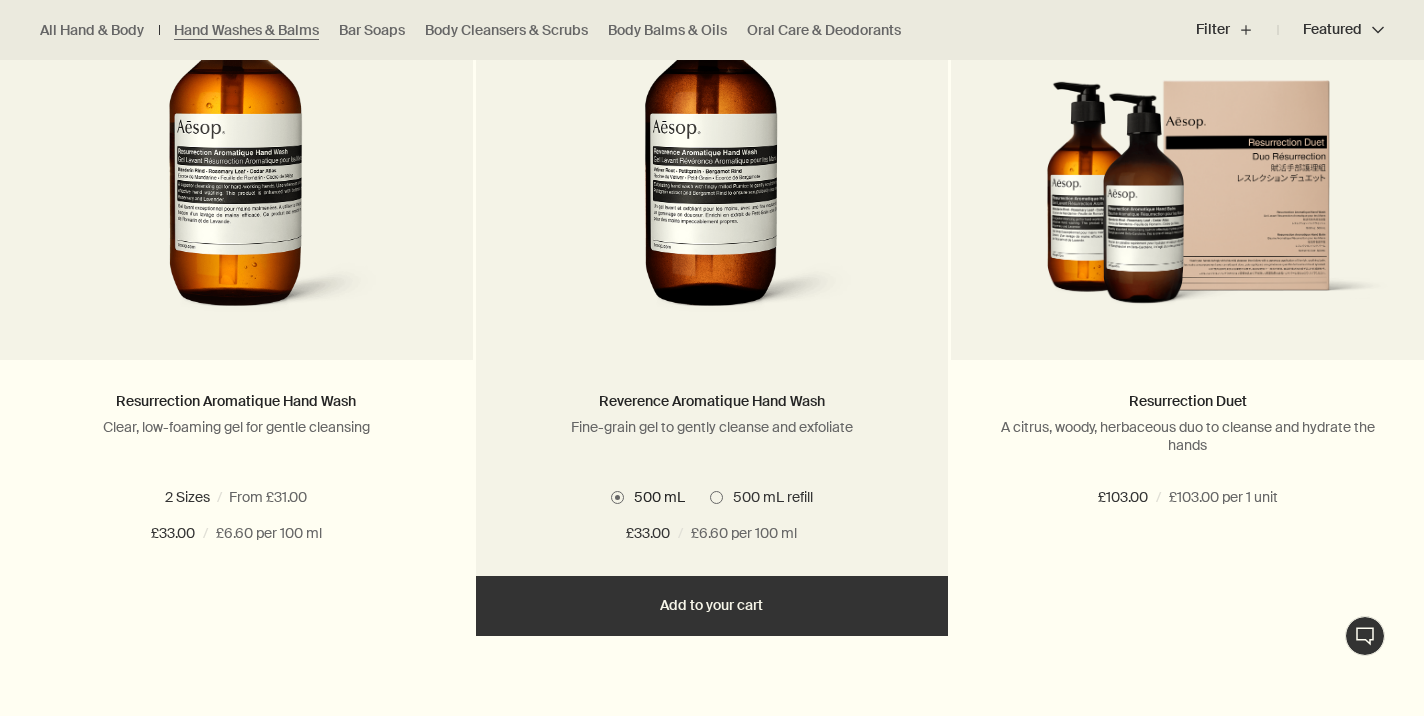 click on "500 mL refill" at bounding box center (710, 1956) 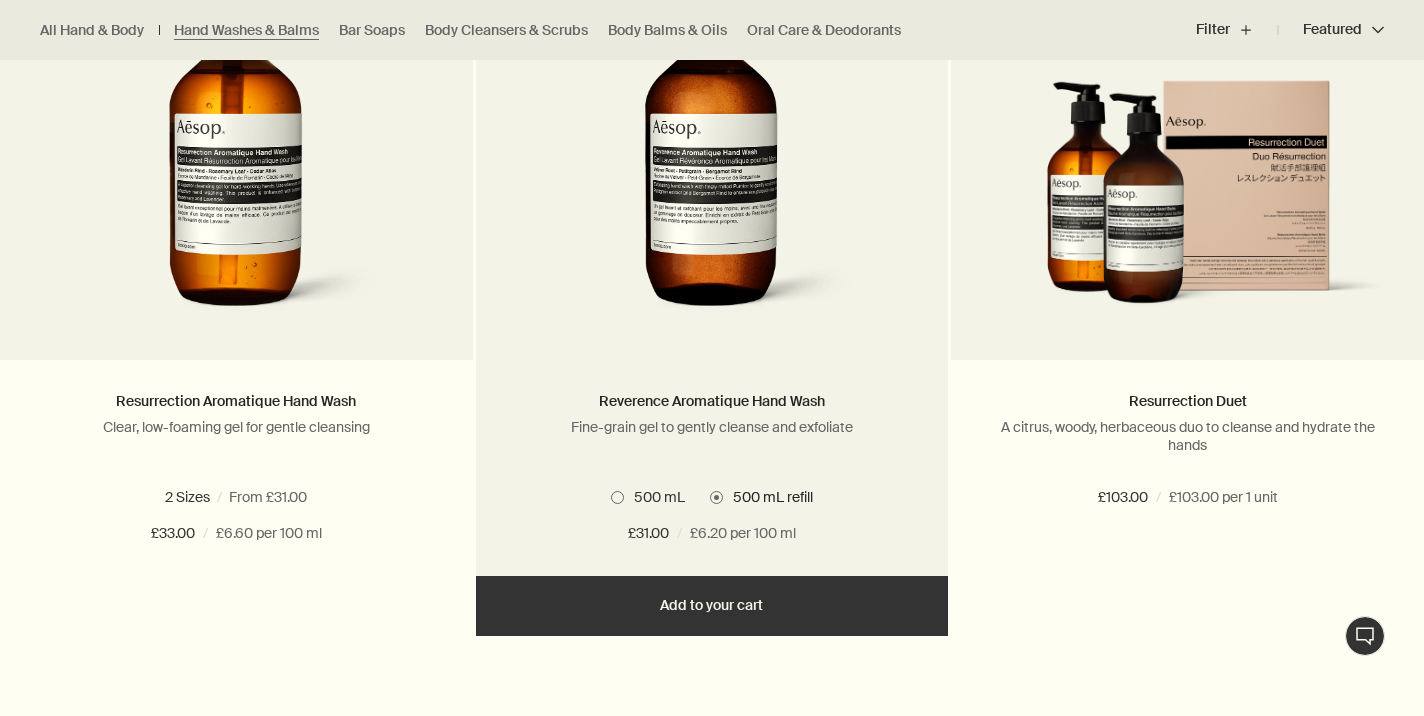click at bounding box center [617, 497] 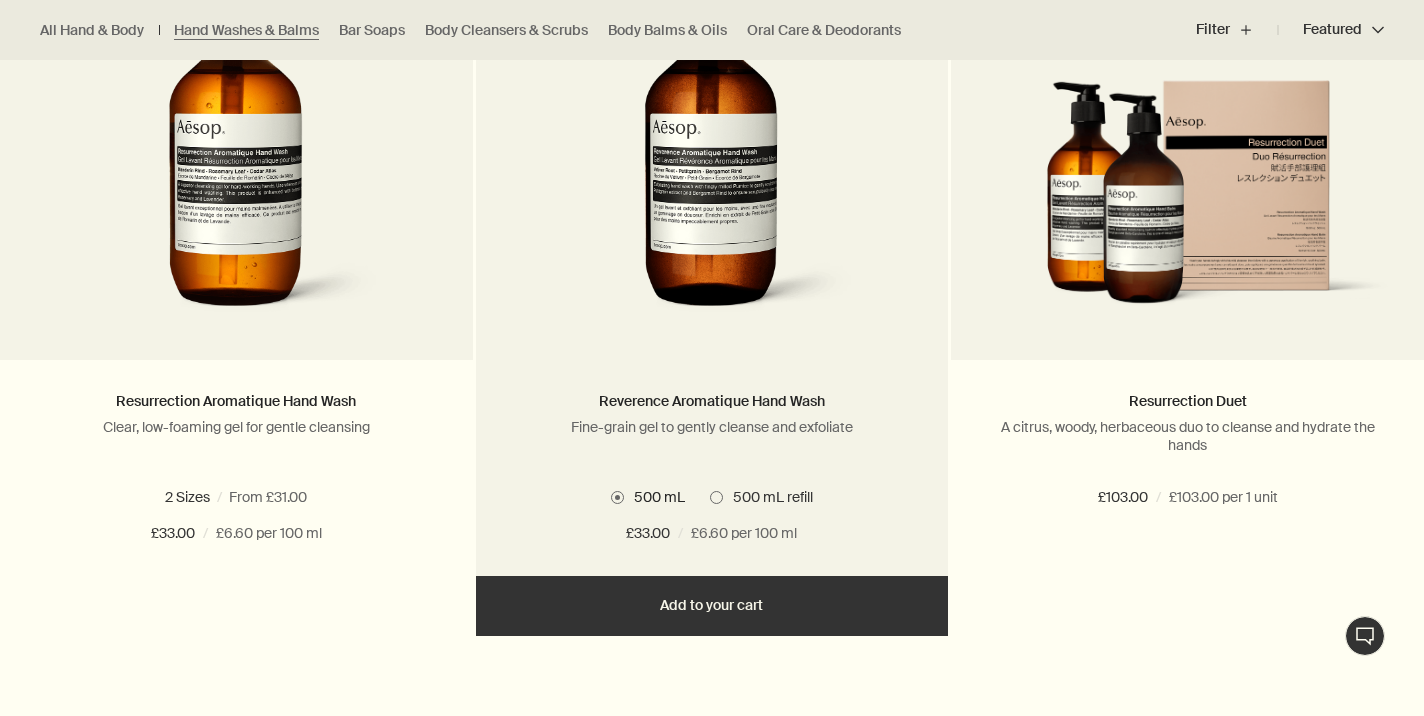 click on "Add Add to your cart" at bounding box center [236, 606] 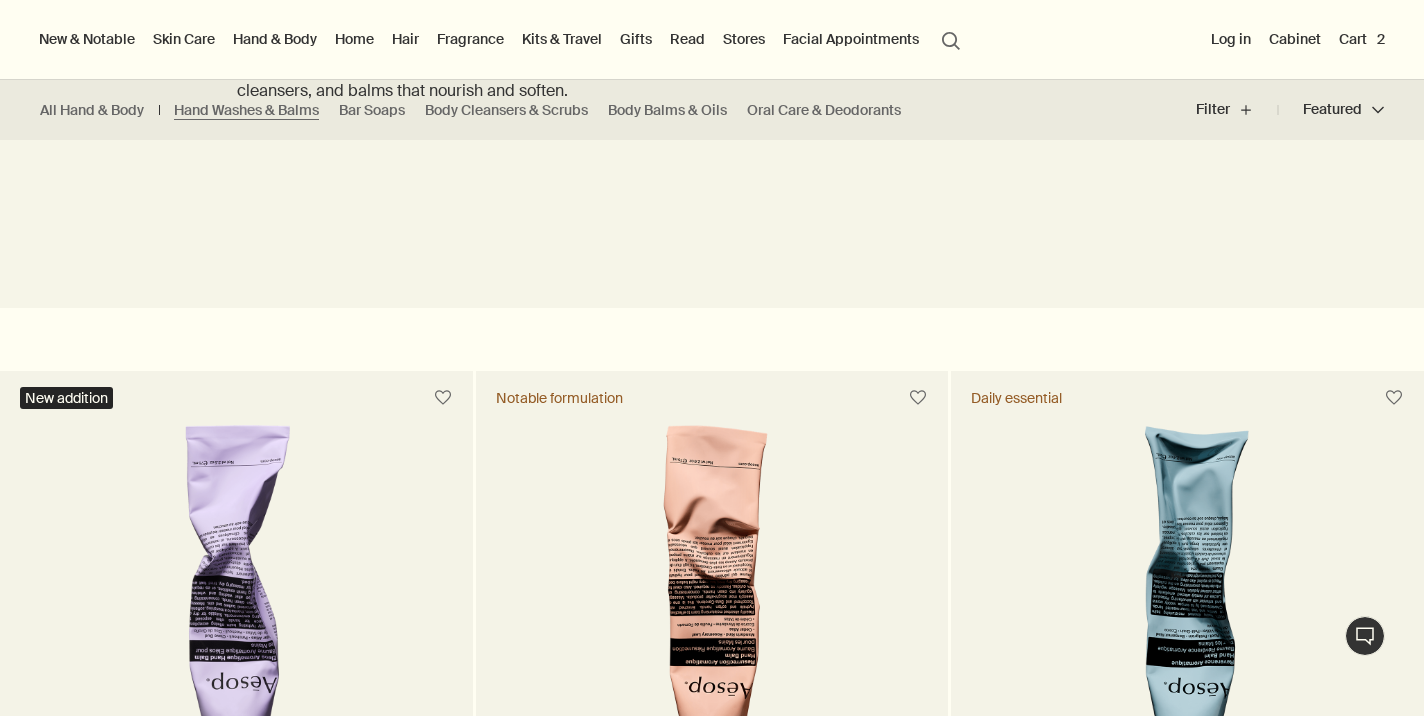 scroll, scrollTop: 0, scrollLeft: 0, axis: both 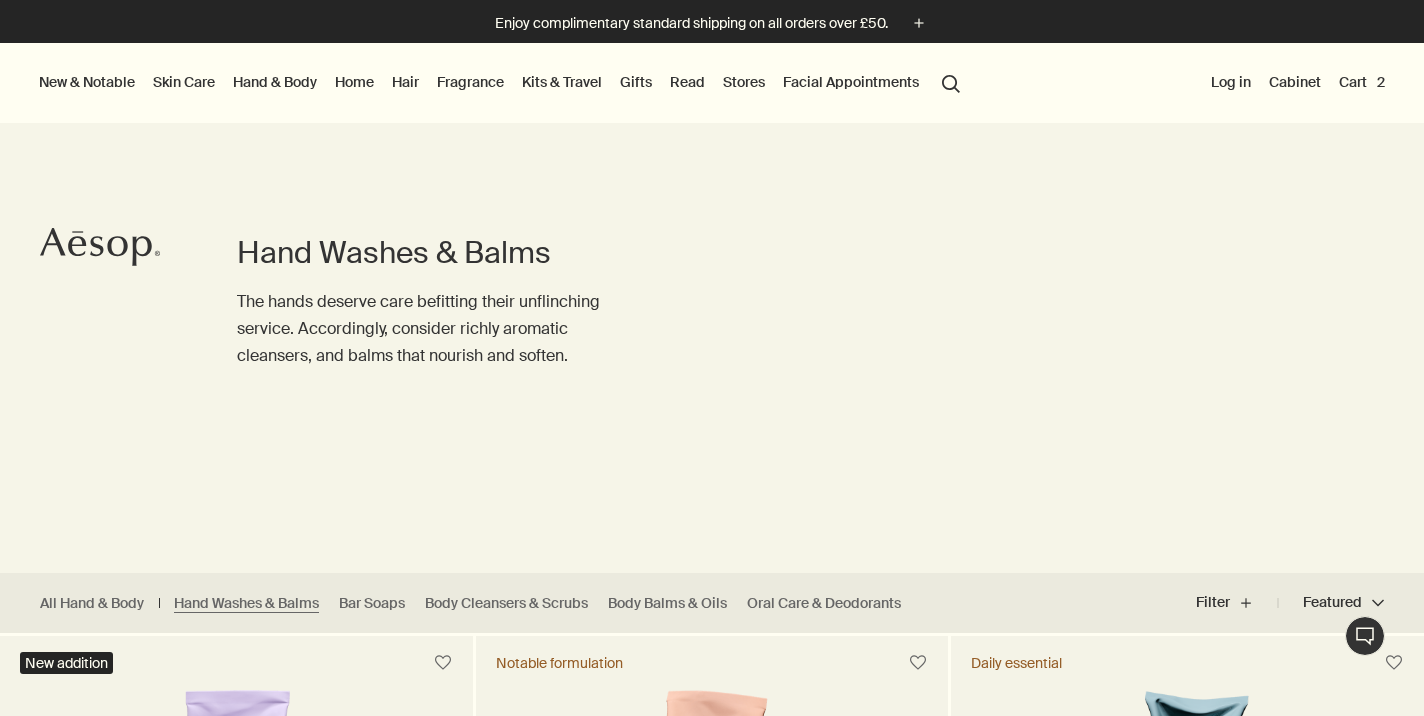click on "Cart 2" at bounding box center [1362, 82] 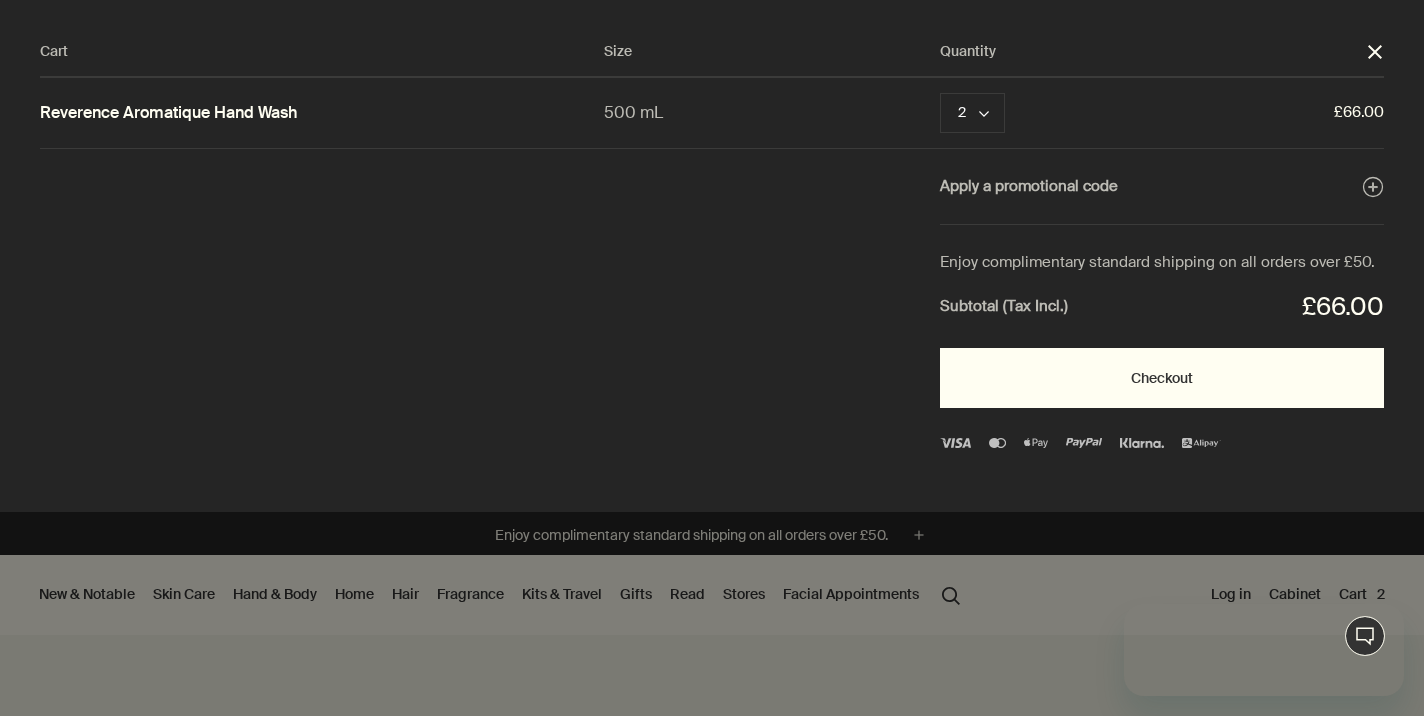 scroll, scrollTop: 0, scrollLeft: 0, axis: both 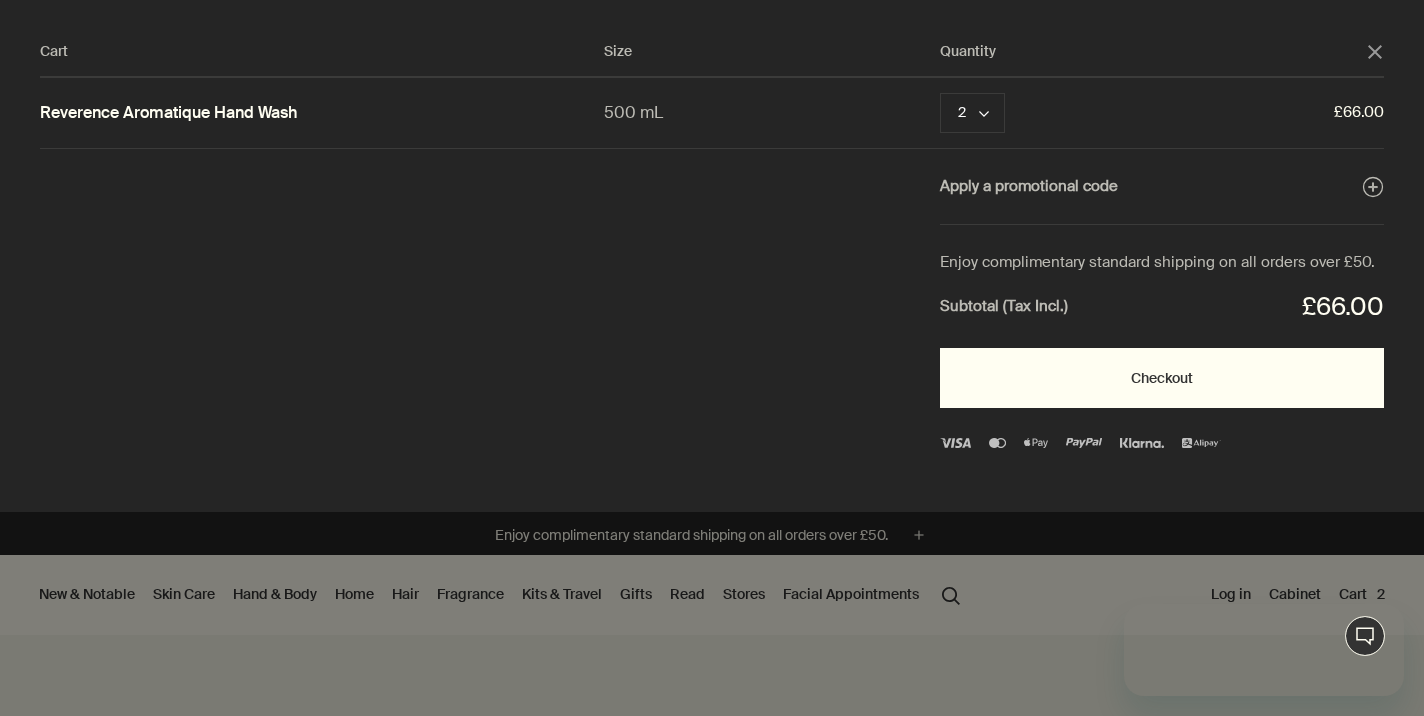 click on "Checkout" at bounding box center [1162, 378] 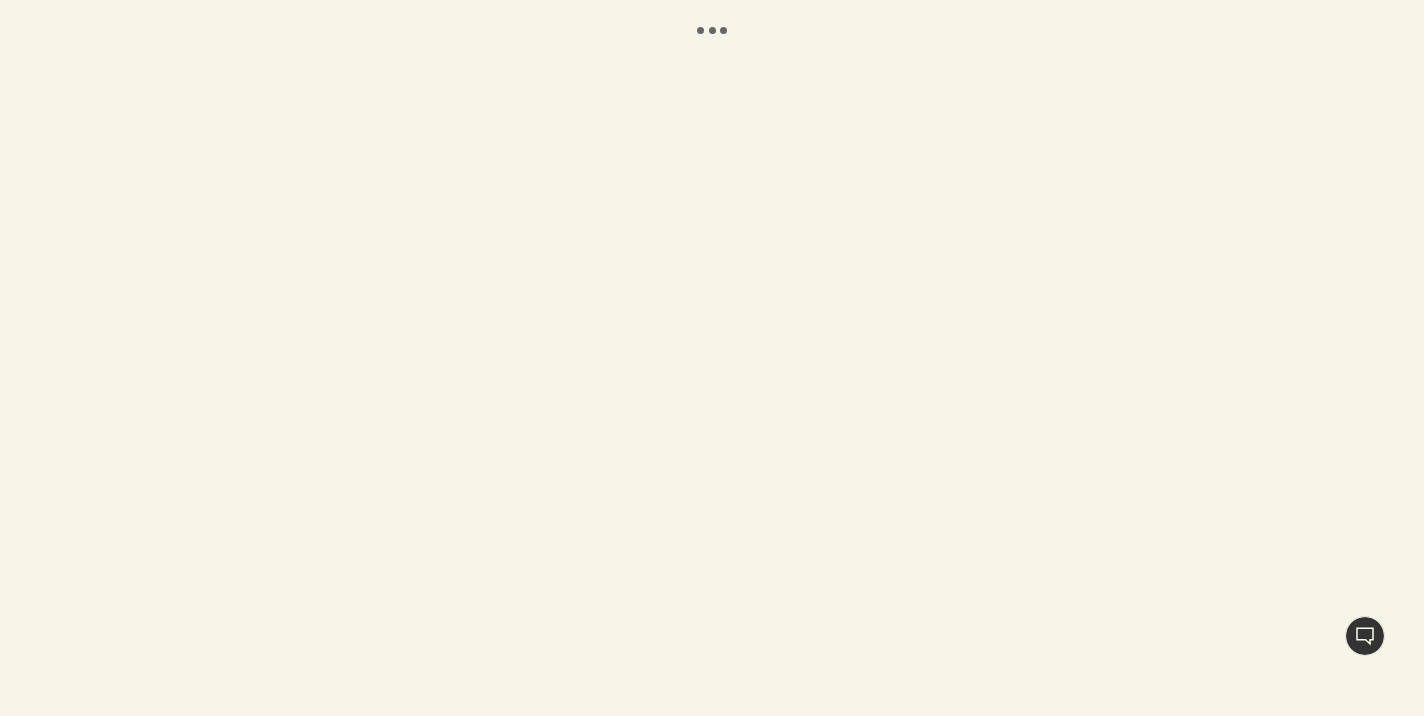scroll, scrollTop: 0, scrollLeft: 0, axis: both 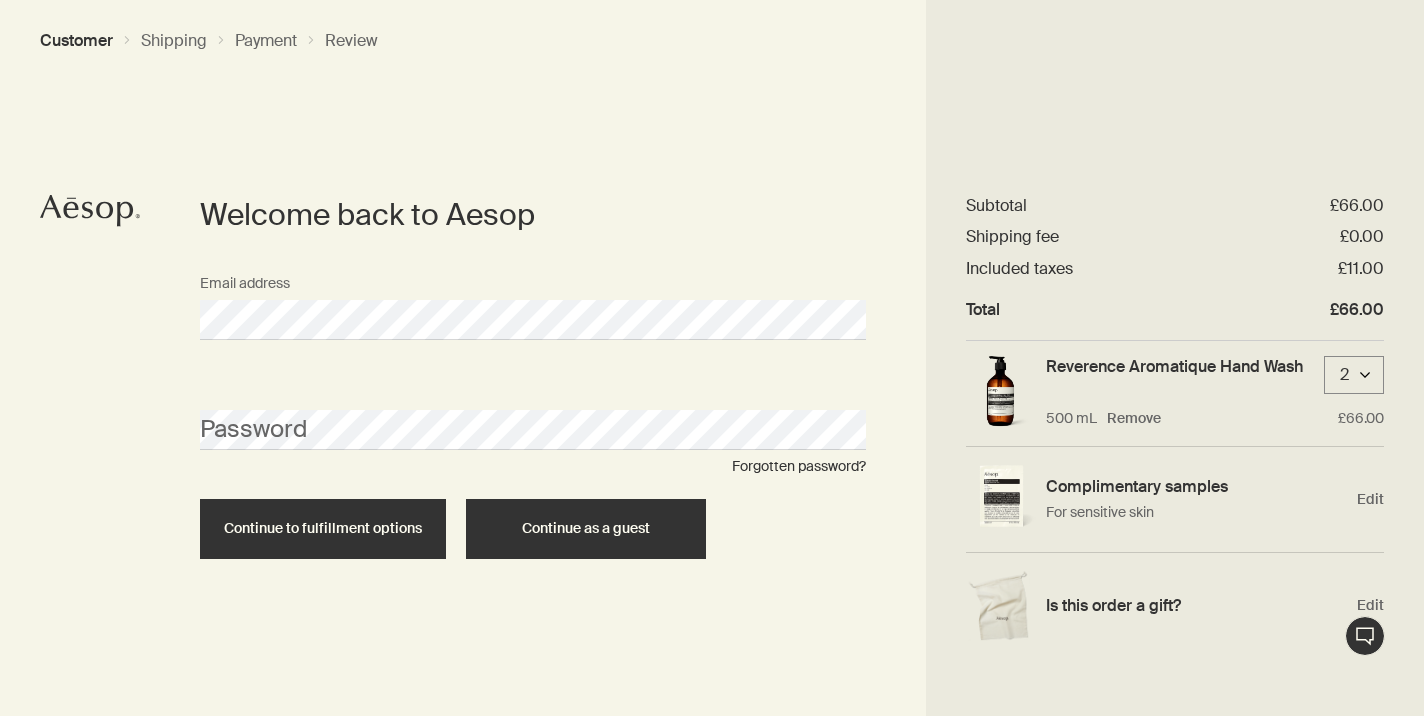 click on "Continue as a guest" at bounding box center [586, 528] 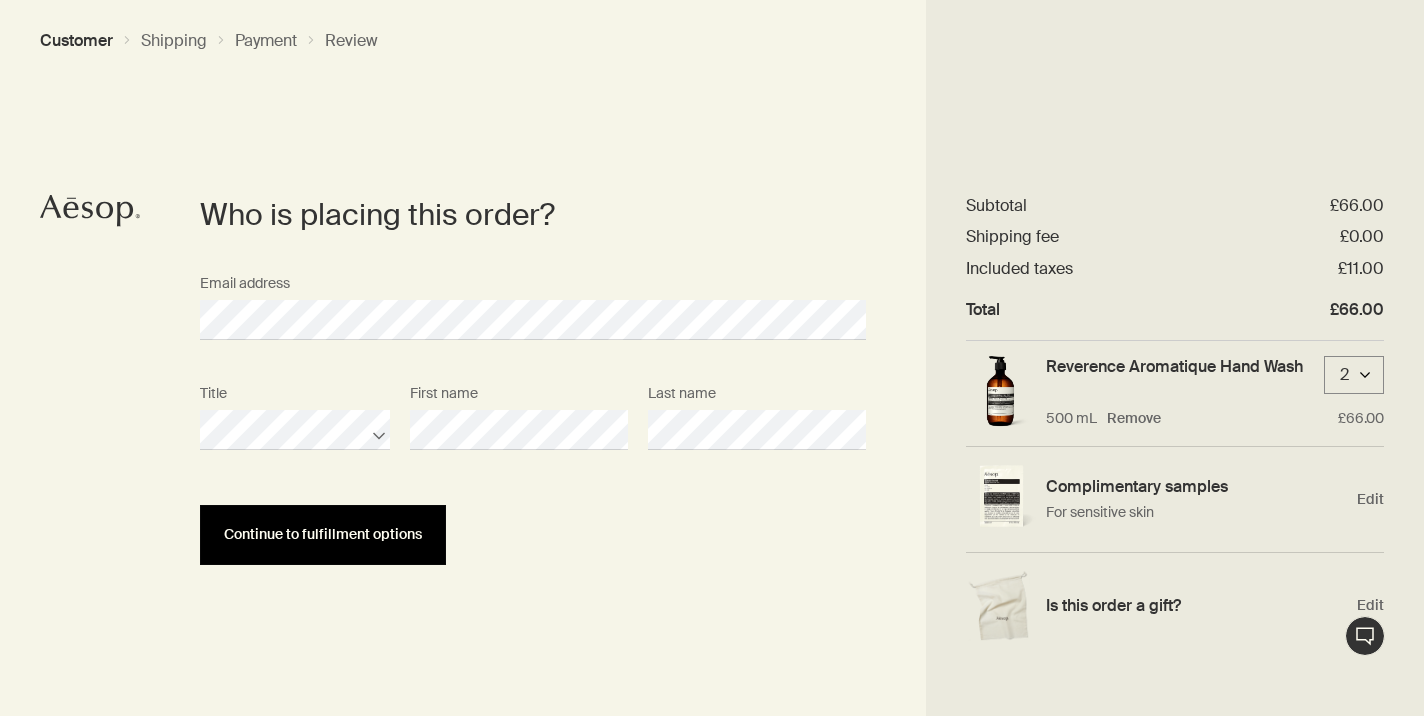 click on "Continue to fulfillment options" at bounding box center (323, 534) 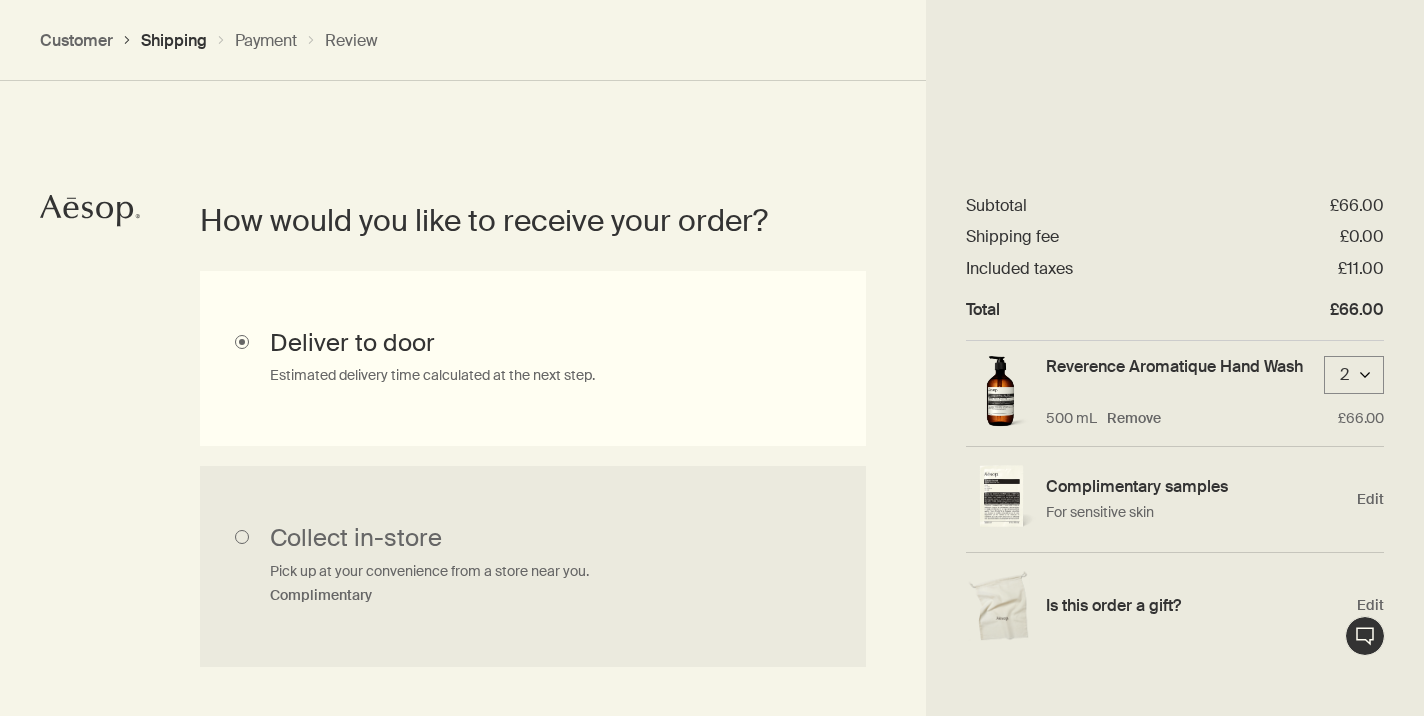 scroll, scrollTop: 448, scrollLeft: 0, axis: vertical 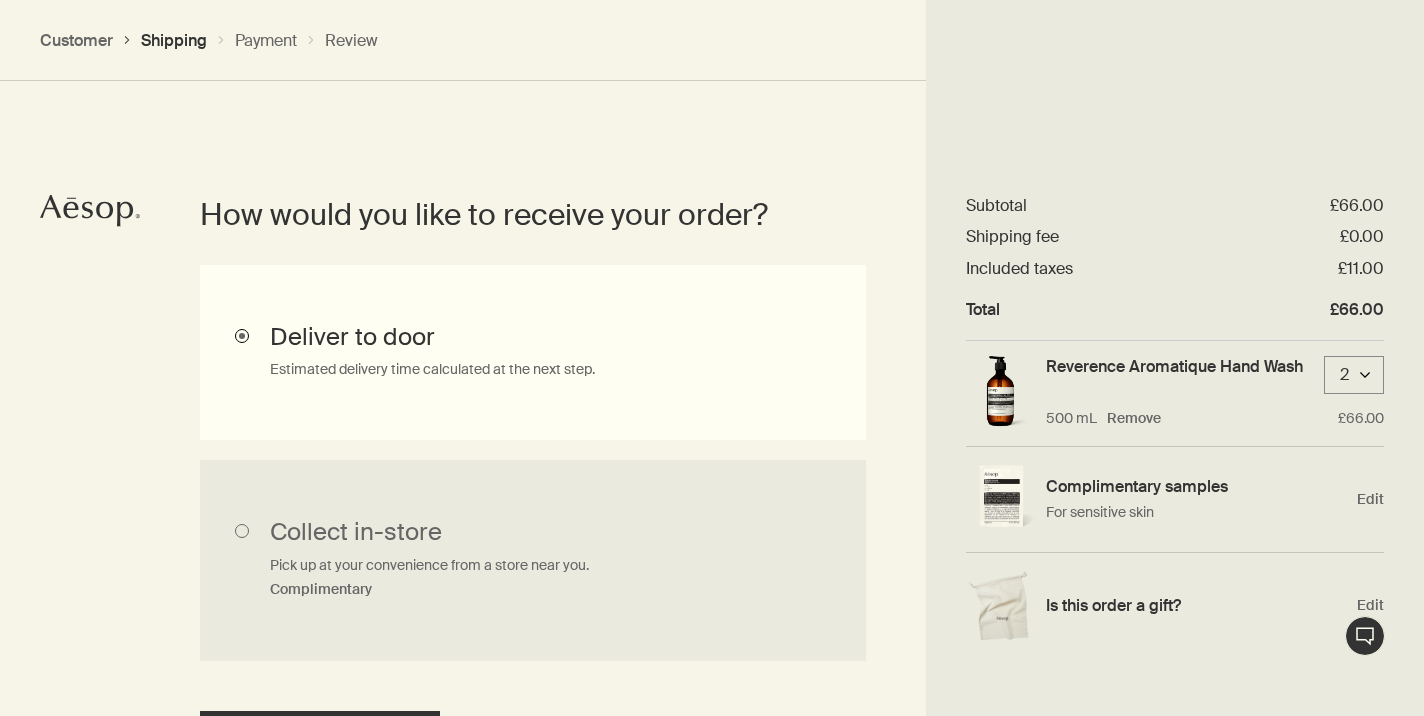 click on "Deliver to door Estimated delivery time calculated at the next step." at bounding box center (533, 561) 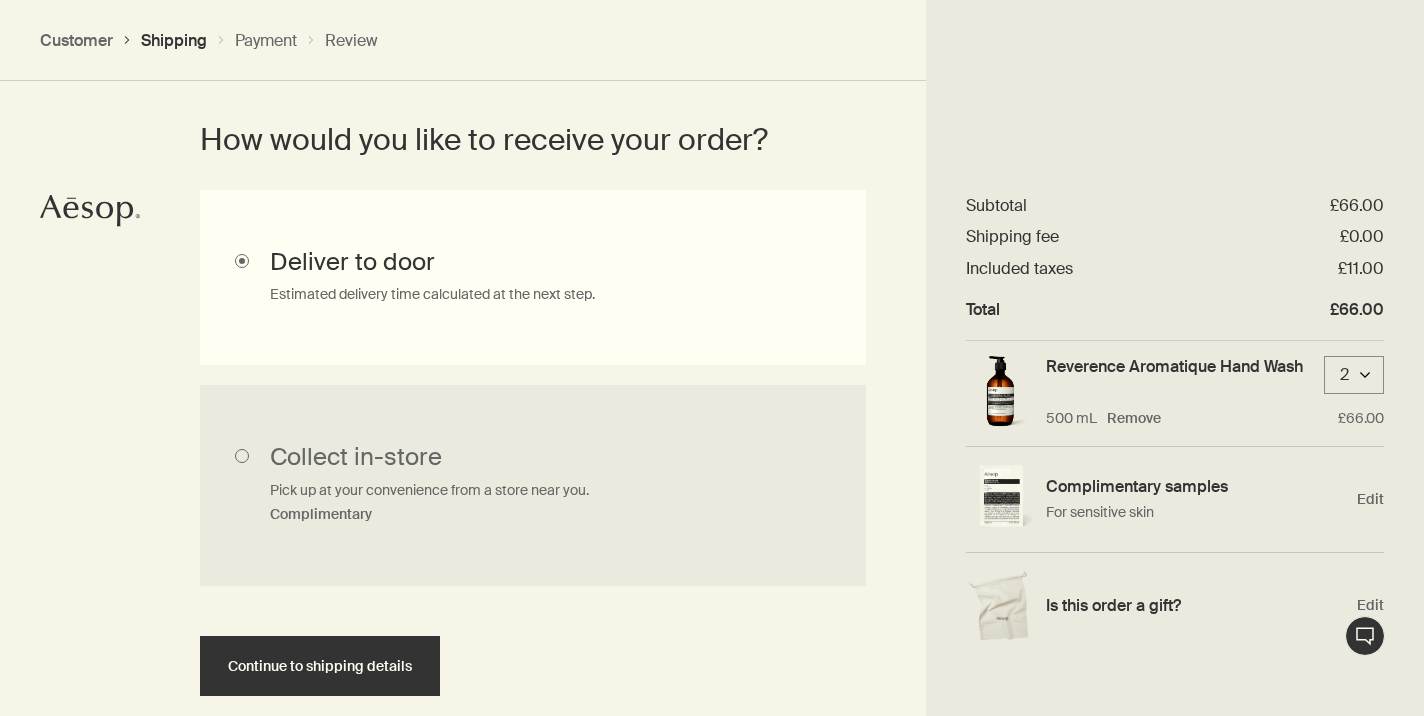 scroll, scrollTop: 636, scrollLeft: 0, axis: vertical 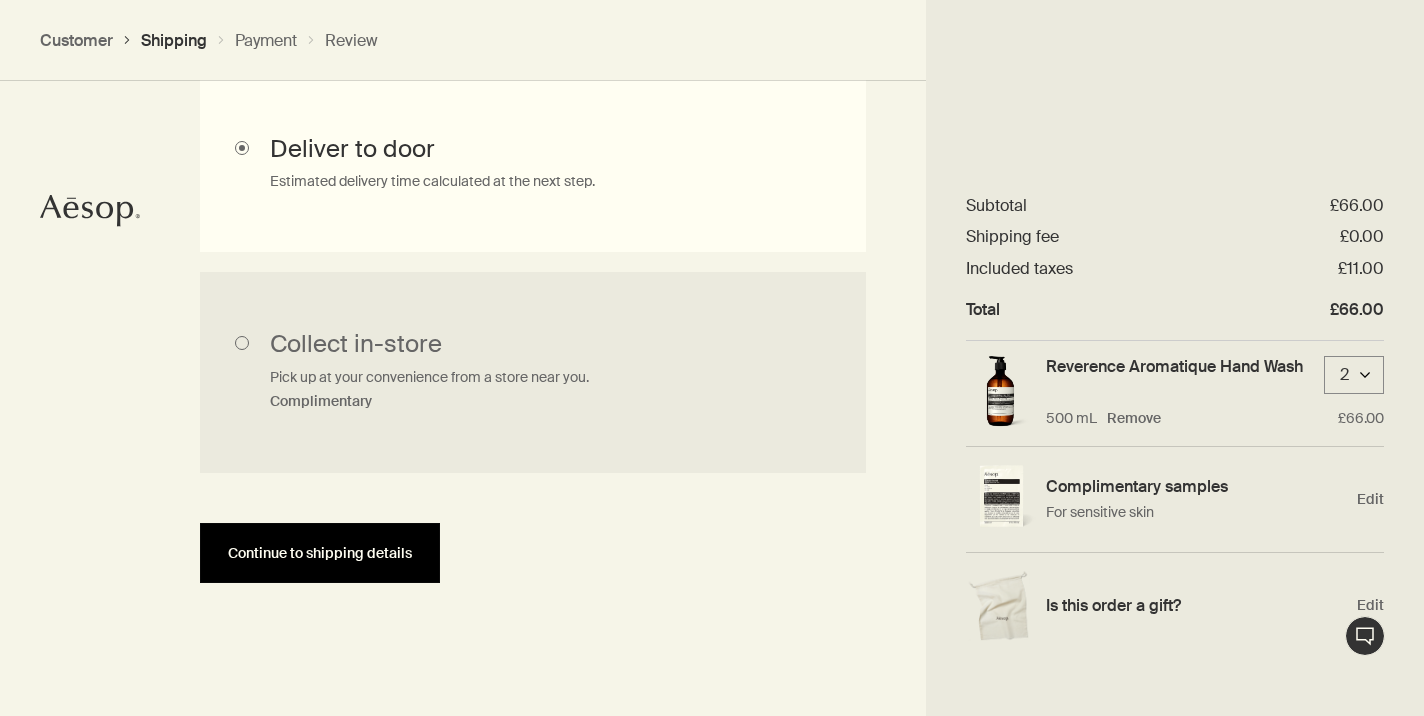click on "Continue to shipping details" at bounding box center (320, 553) 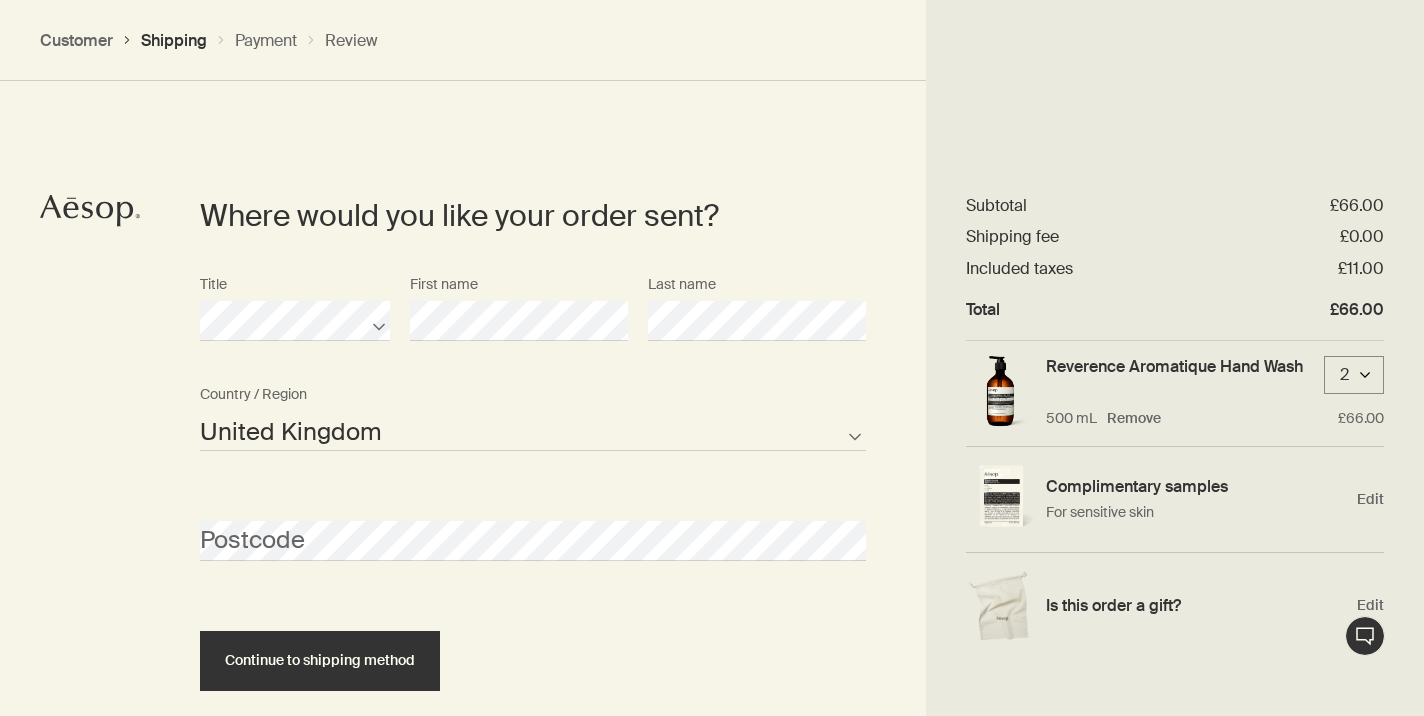 scroll, scrollTop: 865, scrollLeft: 0, axis: vertical 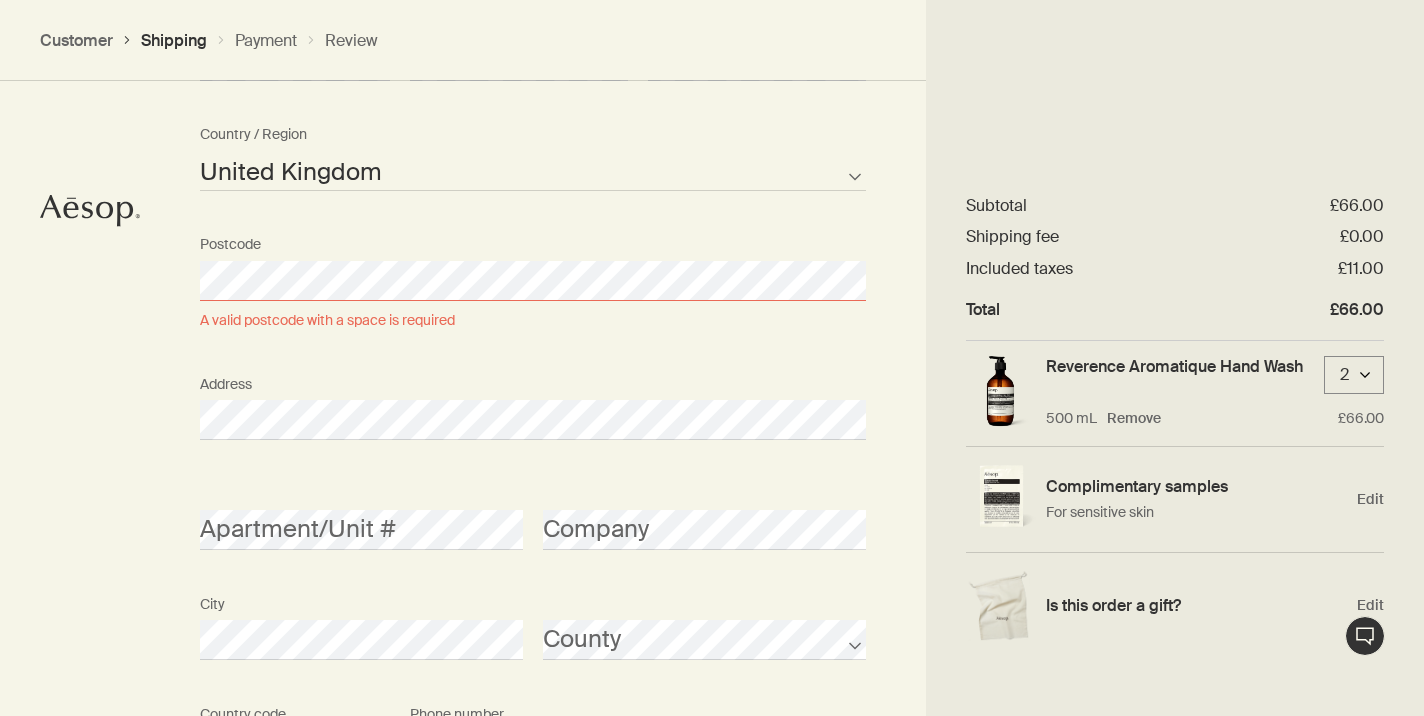 click on "Where would you like your order sent? Title First name Last name Guernsey Isle of Man Jersey United Kingdom Not listed Country / Region Postcode A valid postcode with a space is required Address Apartment/Unit # Company City County AFG ALB DZA ASM AND AGO AIA ATA ATG ARG ARM ABW AUS AUT AZE BHS BHR BGD BRB BLR BEL BLZ BEN BMU BTN BOL BIH BWA BRA IOT VGB BRN BGR BFA BDI KHM CMR CAN CPV CYM CAF TCD CHL CHN CXR CCK COL COM COK CRI HRV CUB CUW CYP CZE COD DNK DJI DMA DOM TLS ECU EGY SLV GNQ ERI EST ETH FLK FRO FJI FIN FRA PYF GAB GMB GEO DEU GHA GIB GRC GRL GRD GUM GTM GGY GIN GNB GUY HTI HND HKG HUN ISL IND IDN IRN IRQ IRL IMN ISR ITA CIV JAM JPN JEY JOR KAZ KEN KIR XKX KWT KGZ LAO LVA LBN LSO LBR LBY LIE LTU LUX MAC MKD MDG MWI MYS MDV MLI MLT MHL MRT MUS MYT MEX FSM MDA MCO MNG MNE MSR MAR MOZ MMR NAM NRU NPL NLD ANT NCL NZL NIC NER NGA NIU PRK MNP NOR OMN PAK PLW PSE PAN PNG PRY PER PHL PCN POL PRT PRI QAT COG REU ROU RUS RWA BLM SHN KNA LCA MAF SPM VCT WSM SMR STP SAU SEN SRB SYC SLE SGP SXM SVK SVN SLB SOM" at bounding box center (533, 418) 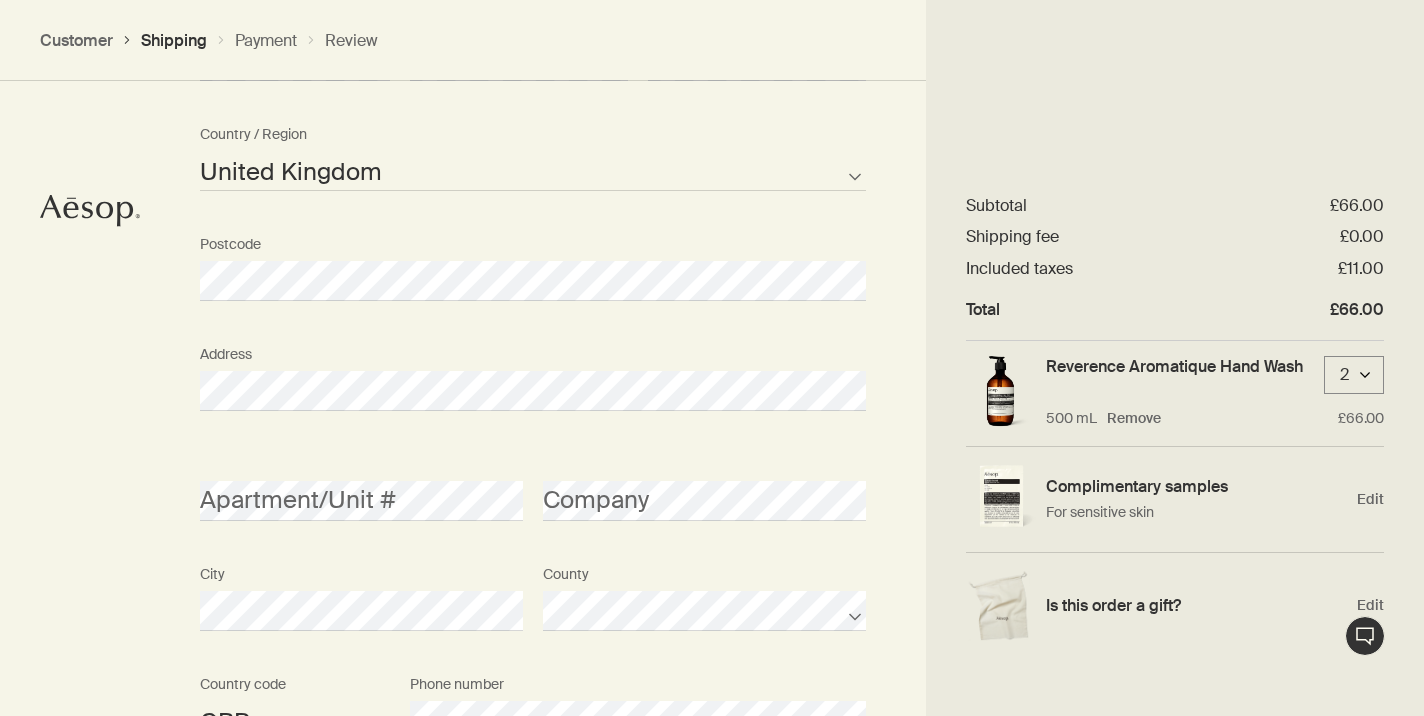 click on "Where would you like your order sent? Title First name Last name Guernsey Isle of Man Jersey United Kingdom Not listed Country / Region Postcode Address Apartment/Unit # Company City County AFG ALB DZA ASM AND AGO AIA ATA ATG ARG ARM ABW AUS AUT AZE BHS BHR BGD BRB BLR BEL BLZ BEN BMU BTN BOL BIH BWA BRA IOT VGB BRN BGR BFA BDI KHM CMR CAN CPV CYM CAF TCD CHL CHN CXR CCK COL COM COK CRI HRV CUB CUW CYP CZE COD DNK DJI DMA DOM TLS ECU EGY SLV GNQ ERI EST ETH FLK FRO FJI FIN FRA PYF GAB GMB GEO DEU GHA GIB GRC GRL GRD GUM GTM GGY GIN GNB GUY HTI HND HKG HUN ISL IND IDN IRN IRQ IRL IMN ISR ITA CIV JAM JPN JEY JOR KAZ KEN KIR XKX KWT KGZ LAO LVA LBN LSO LBR LBY LIE LTU LUX MAC MKD MDG MWI MYS MDV MLI MLT MHL MRT MUS MYT MEX FSM MDA MCO MNG MNE MSR MAR MOZ MMR NAM NRU NPL NLD ANT NCL NZL NIC NER NGA NIU PRK MNP NOR OMN PAK PLW PSE PAN PNG PRY PER PHL PCN POL PRT PRI QAT COG REU ROU RUS RWA BLM SHN KNA LCA MAF SPM VCT WSM SMR STP SAU SEN SRB SYC SLE SGP SXM SVK SVN SLB SOM KOR ZAF SSD ESP LKA SDN SUR SJM SWZ SWE" at bounding box center (712, 403) 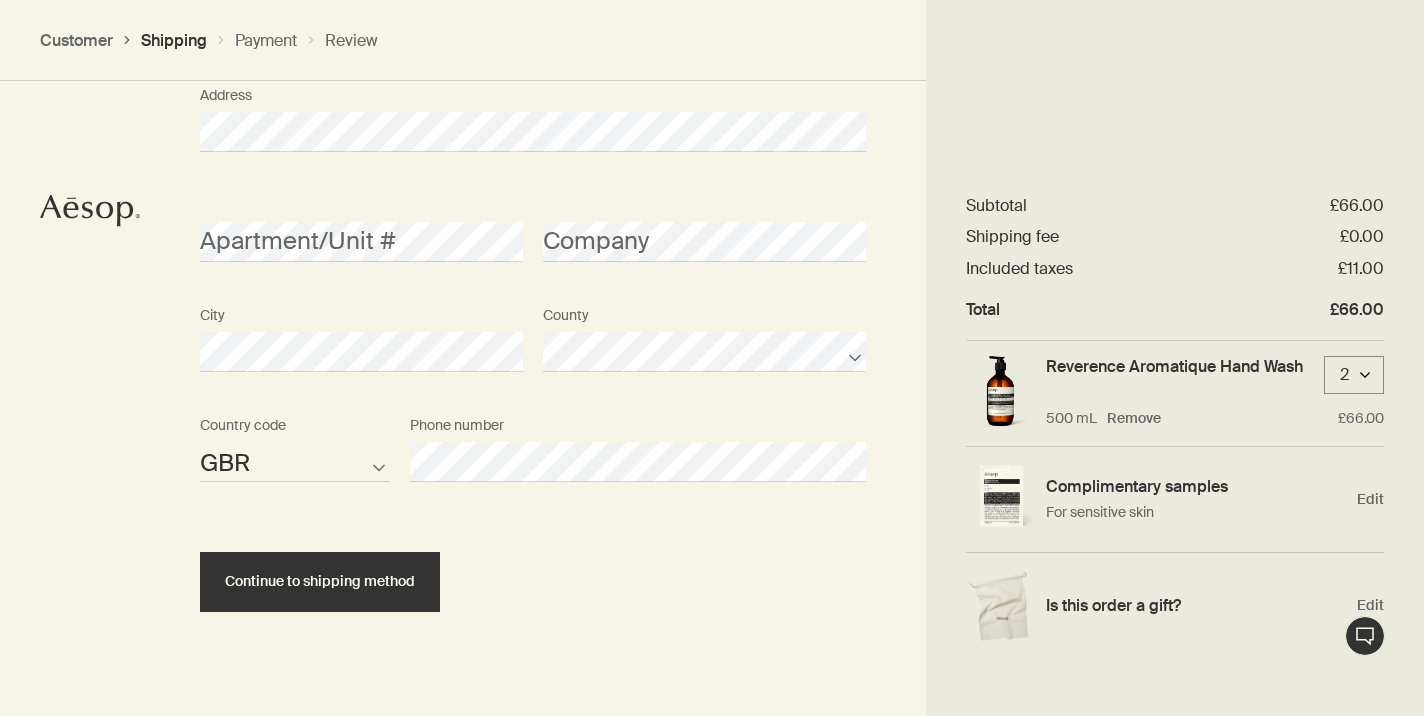 scroll, scrollTop: 1388, scrollLeft: 0, axis: vertical 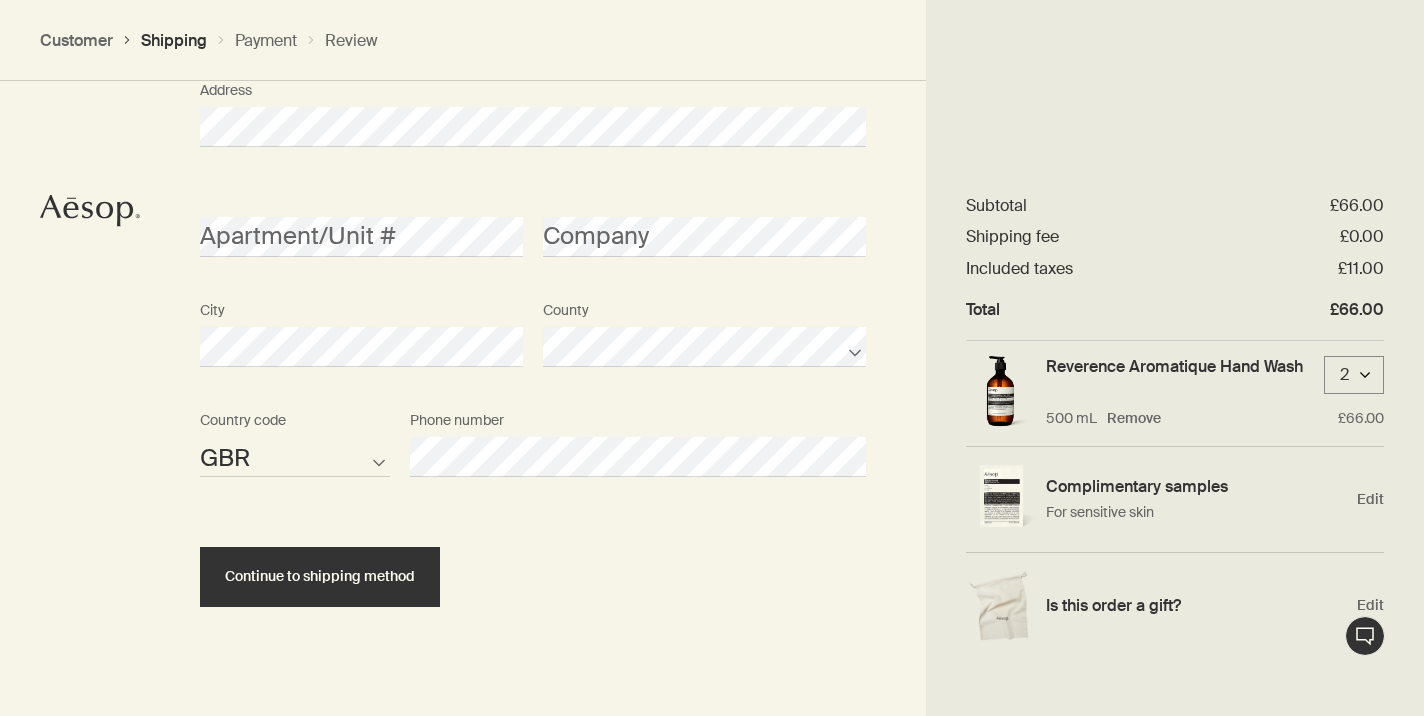 click on "AFG ALB DZA ASM AND AGO AIA ATA ATG ARG ARM ABW AUS AUT AZE BHS BHR BGD BRB BLR BEL BLZ BEN BMU BTN BOL BIH BWA BRA IOT VGB BRN BGR BFA BDI KHM CMR CAN CPV CYM CAF TCD CHL CHN CXR CCK COL COM COK CRI HRV CUB CUW CYP CZE COD DNK DJI DMA DOM TLS ECU EGY SLV GNQ ERI EST ETH FLK FRO FJI FIN FRA PYF GAB GMB GEO DEU GHA GIB GRC GRL GRD GUM GTM GGY GIN GNB GUY HTI HND HKG HUN ISL IND IDN IRN IRQ IRL IMN ISR ITA CIV JAM JPN JEY JOR KAZ KEN KIR XKX KWT KGZ LAO LVA LBN LSO LBR LBY LIE LTU LUX MAC MKD MDG MWI MYS MDV MLI MLT MHL MRT MUS MYT MEX FSM MDA MCO MNG MNE MSR MAR MOZ MMR NAM NRU NPL NLD ANT NCL NZL NIC NER NGA NIU PRK MNP NOR OMN PAK PLW PSE PAN PNG PRY PER PHL PCN POL PRT PRI QAT COG REU ROU RUS RWA BLM SHN KNA LCA MAF SPM VCT WSM SMR STP SAU SEN SRB SYC SLE SGP SXM SVK SVN SLB SOM KOR ZAF SSD ESP LKA SDN SUR SJM SWZ SWE CHE SYR TWN TJK TZA THA TGO TKL TON TTO TUN TUR TKM TCA TUV VIR UGA UKR ARE GBR USA URY UZB VUT VAT VEN VNM WLF ESH YEM ZMB ZWE" at bounding box center (295, 457) 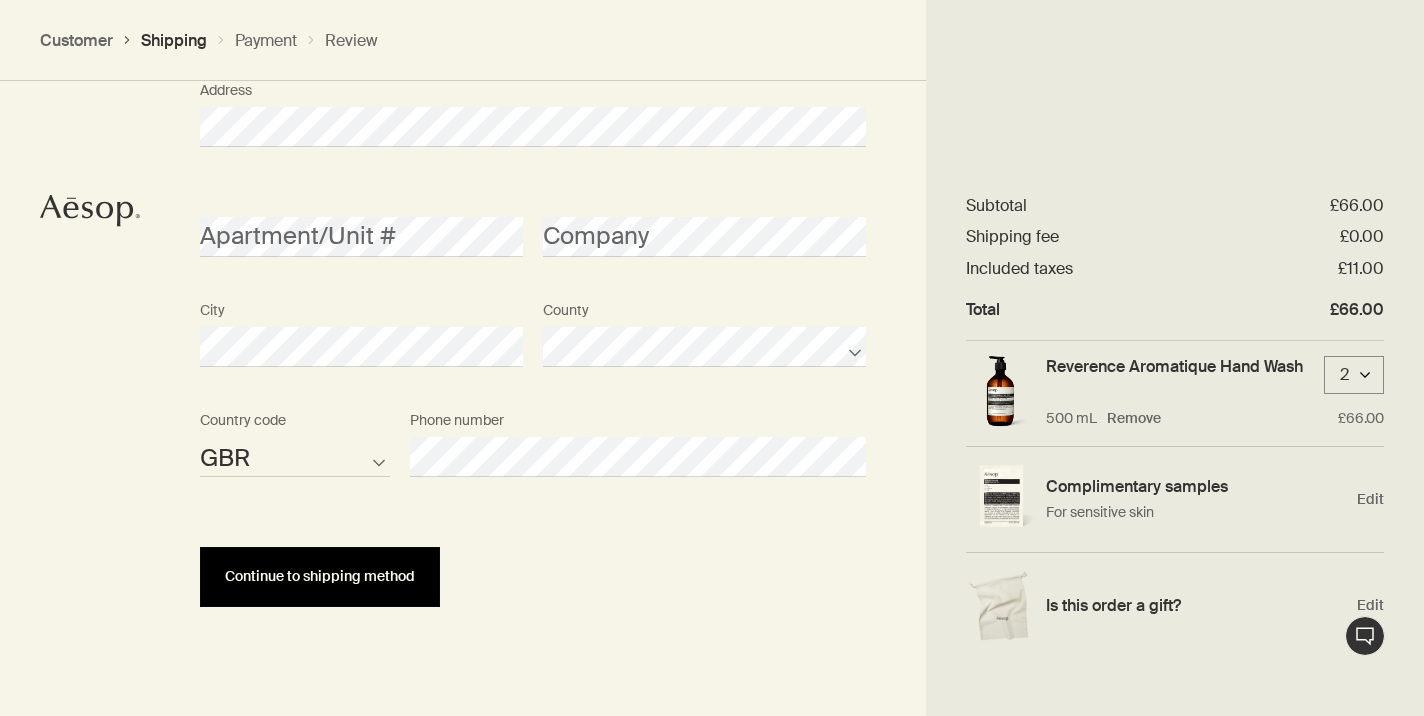 click on "Continue to shipping method" at bounding box center [320, 576] 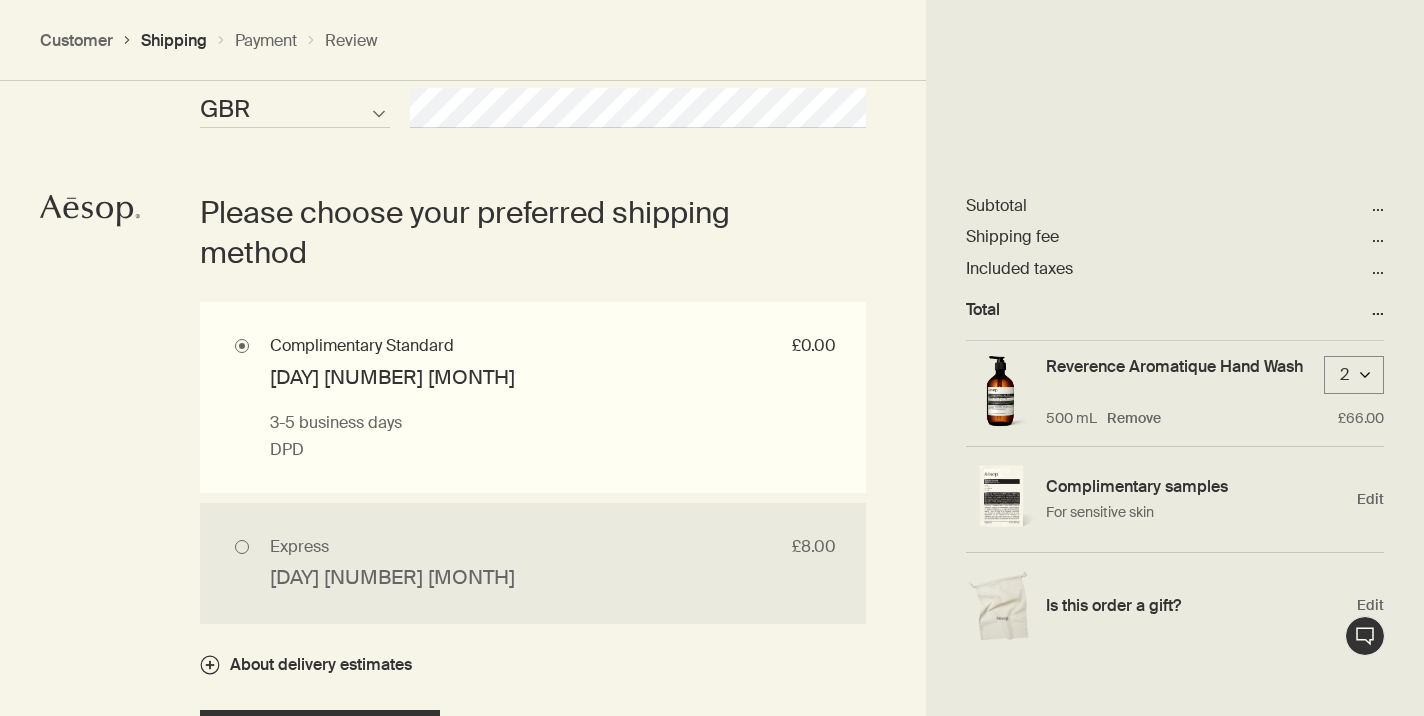 scroll, scrollTop: 1742, scrollLeft: 0, axis: vertical 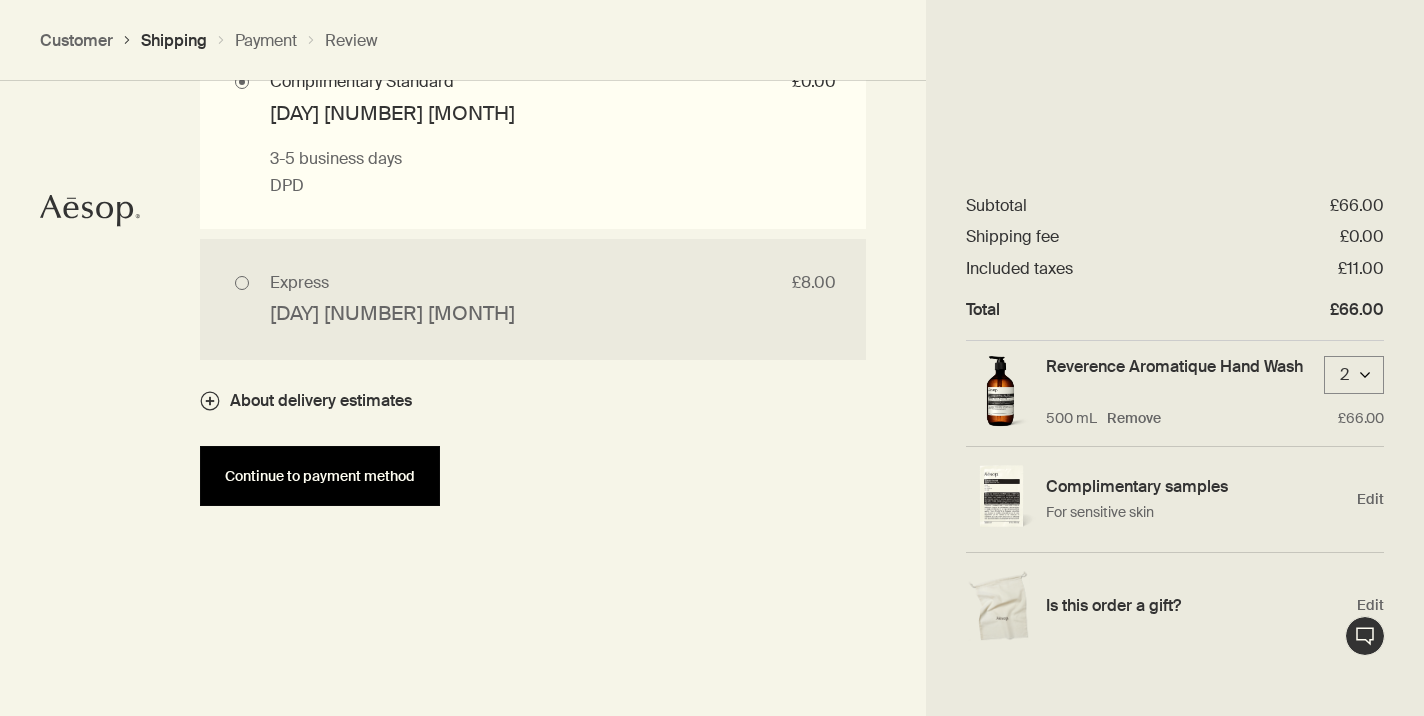 click on "Continue to payment method" at bounding box center (320, 476) 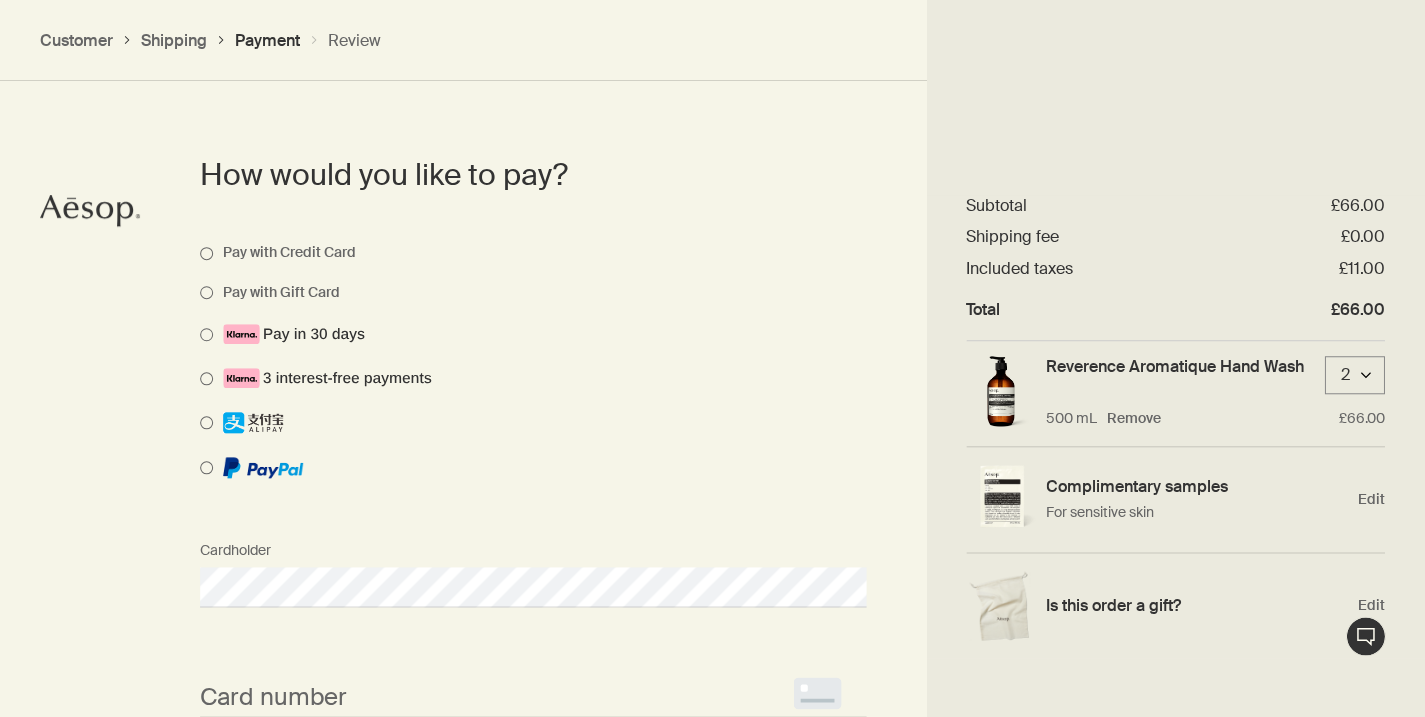 scroll, scrollTop: 1465, scrollLeft: 0, axis: vertical 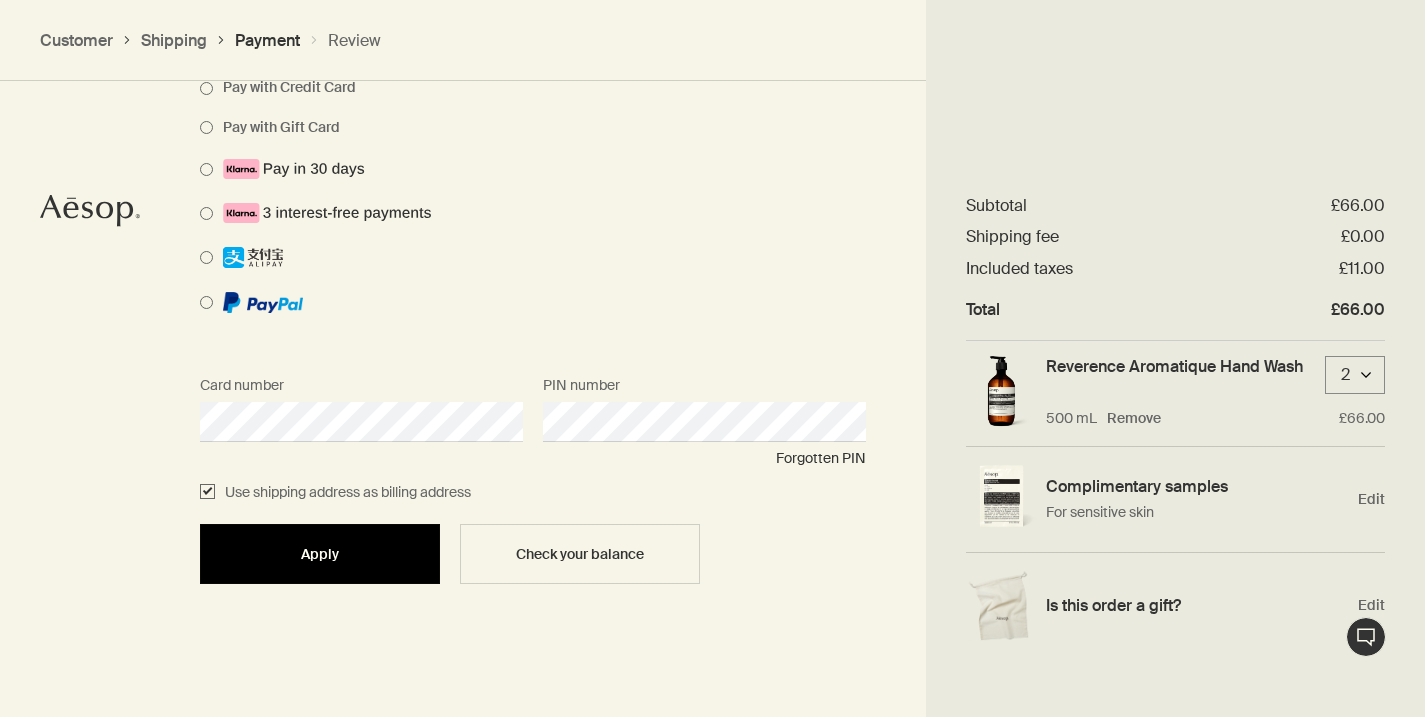 click on "Apply" at bounding box center [320, 554] 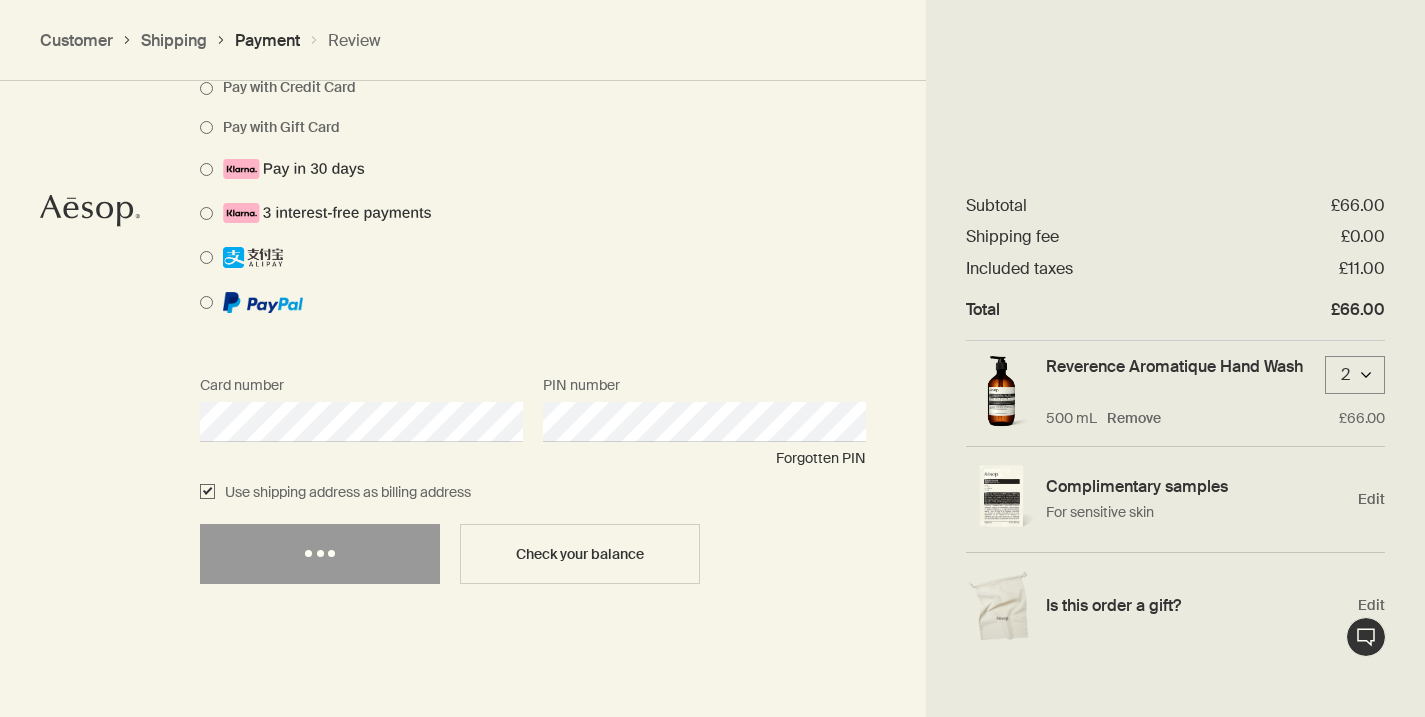 scroll, scrollTop: 2022, scrollLeft: 0, axis: vertical 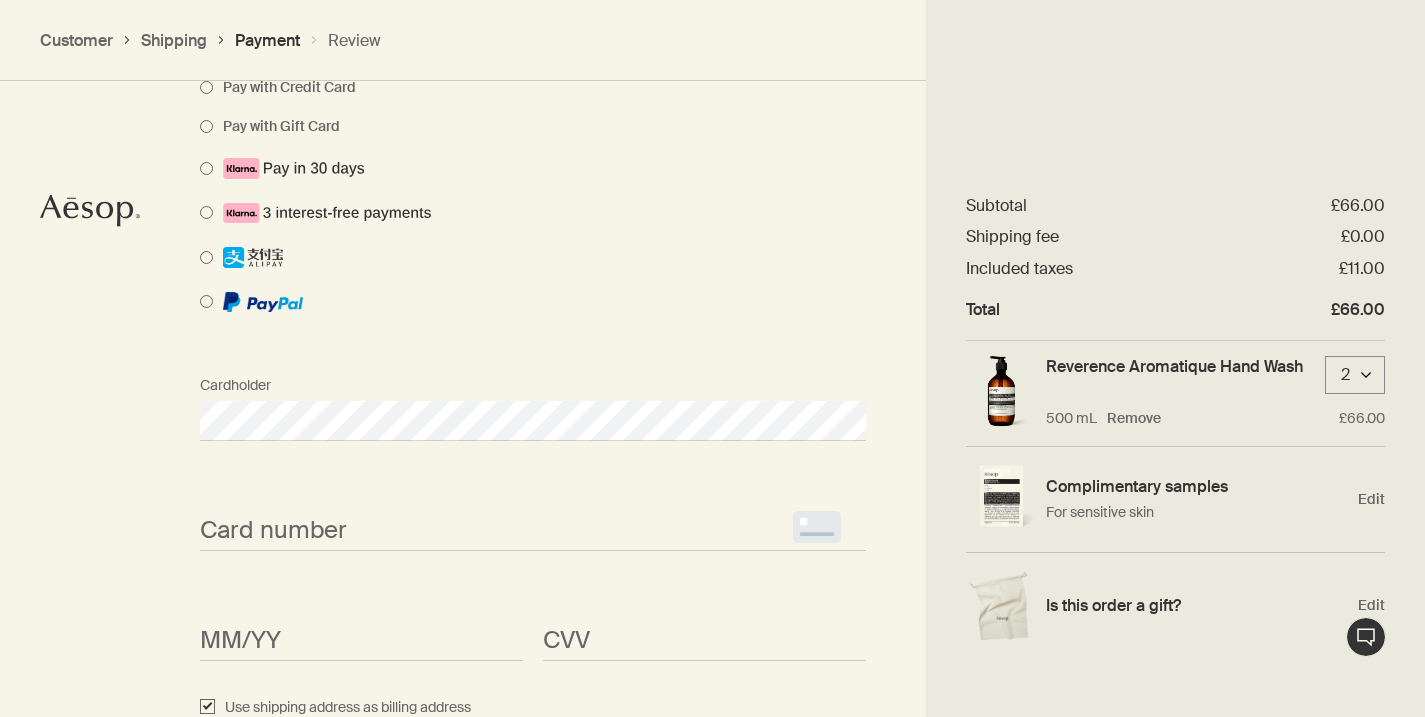 click on "<p>Your browser does not support iframes.</p>" at bounding box center (533, 530) 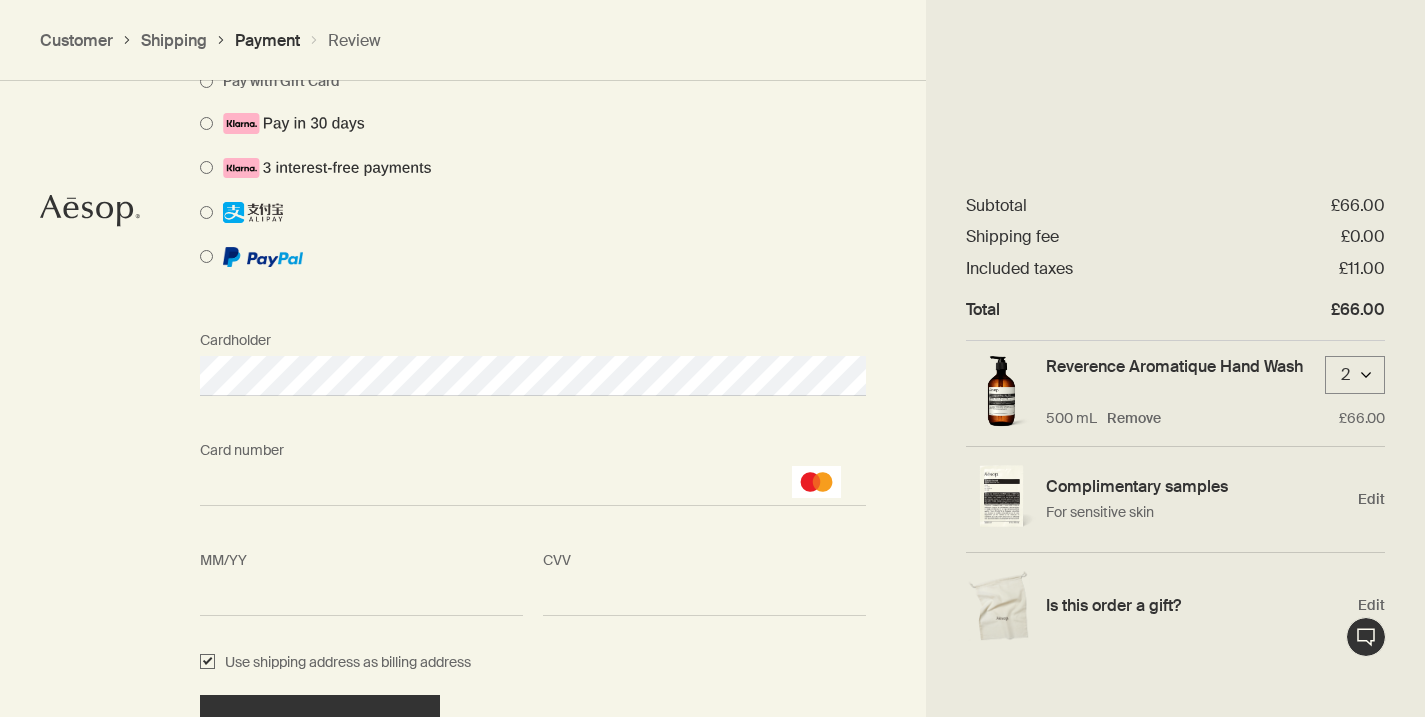 scroll, scrollTop: 2238, scrollLeft: 0, axis: vertical 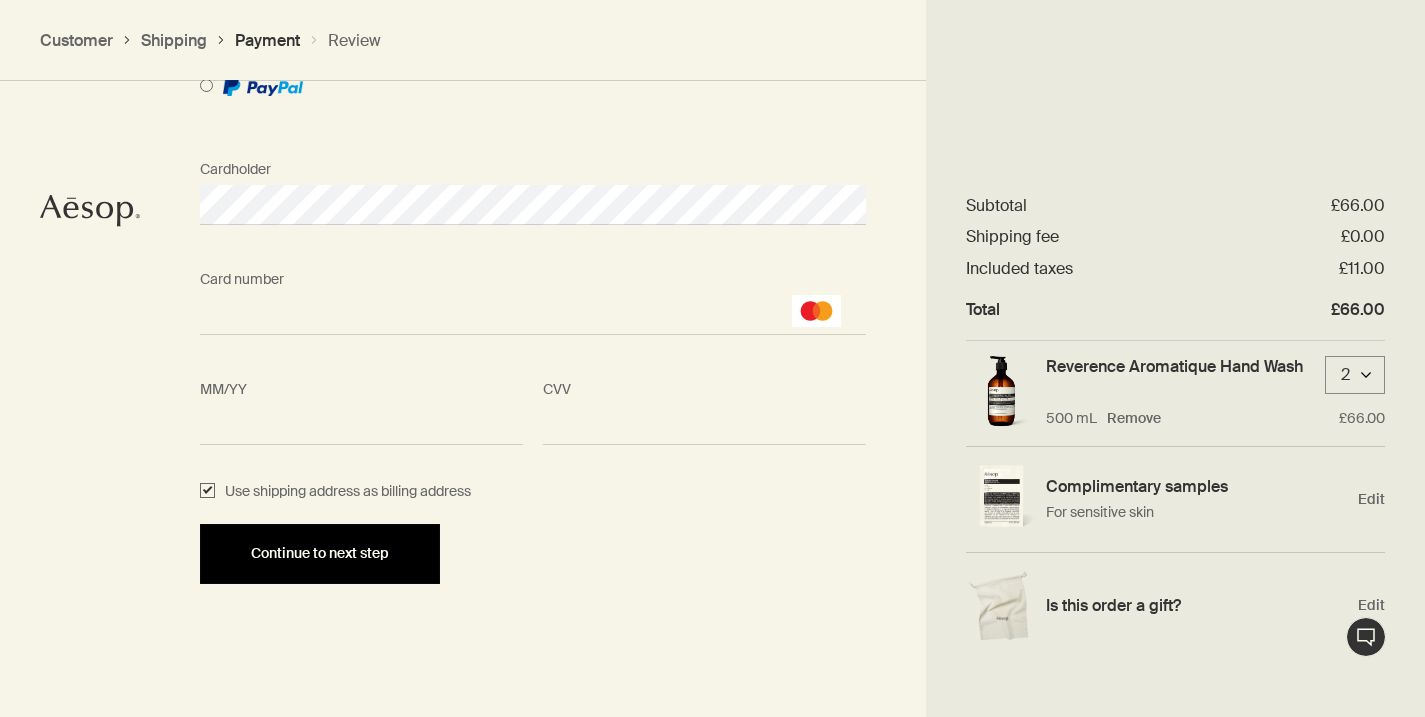 click on "Continue to next step" at bounding box center (320, 553) 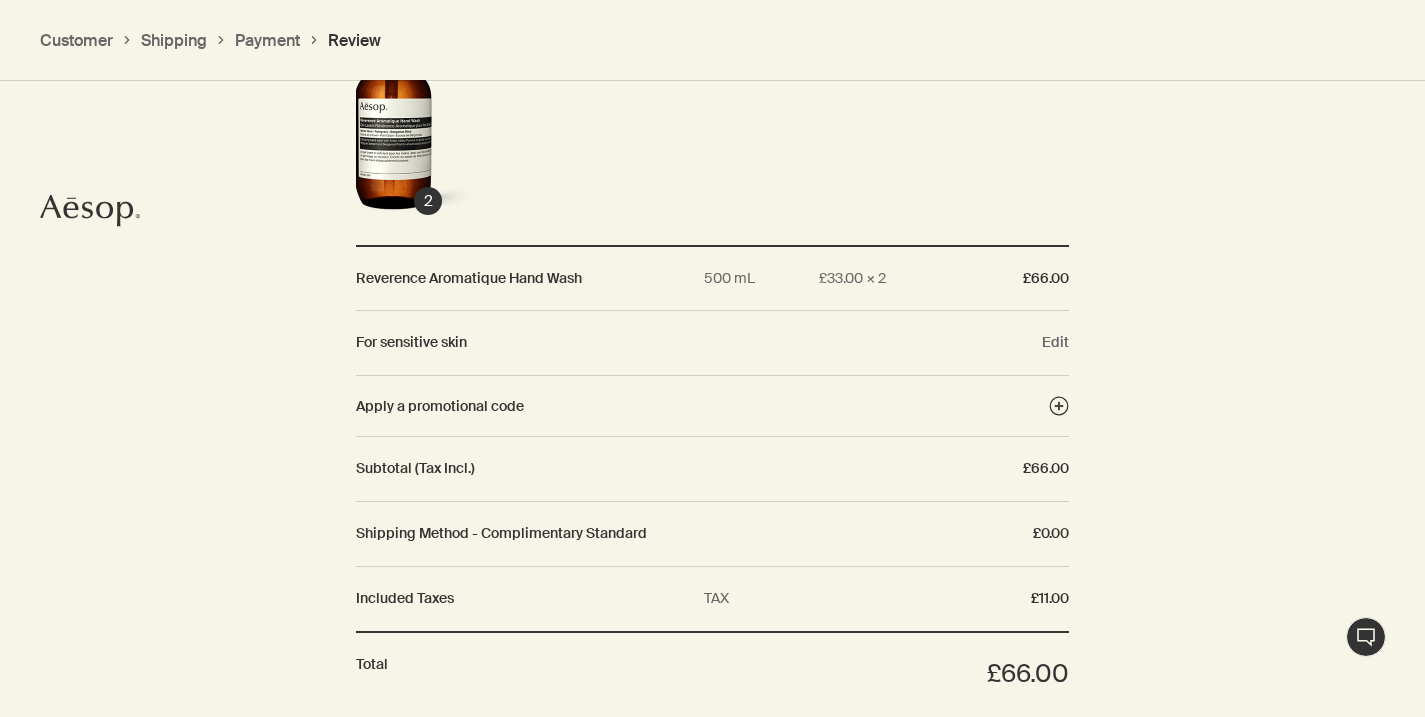 scroll, scrollTop: 2105, scrollLeft: 0, axis: vertical 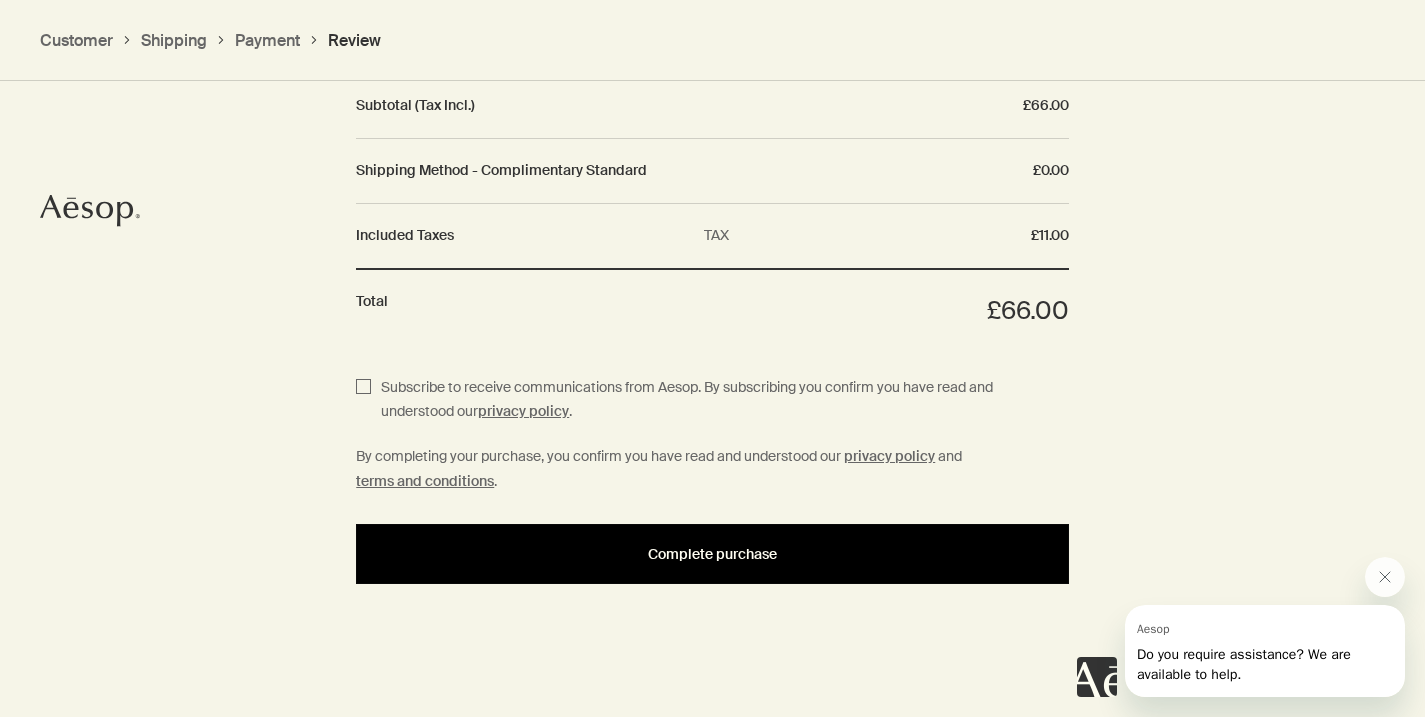click on "Complete purchase" at bounding box center (712, 554) 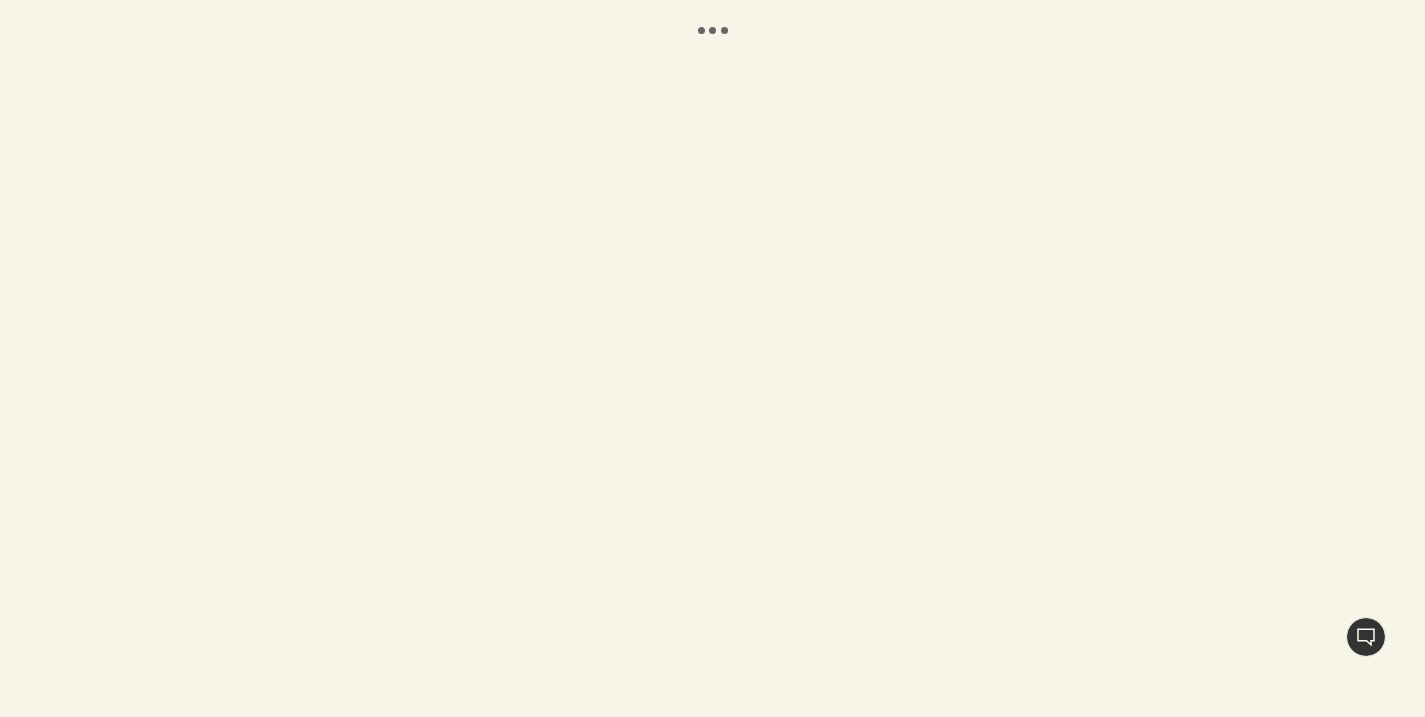 scroll, scrollTop: 0, scrollLeft: 0, axis: both 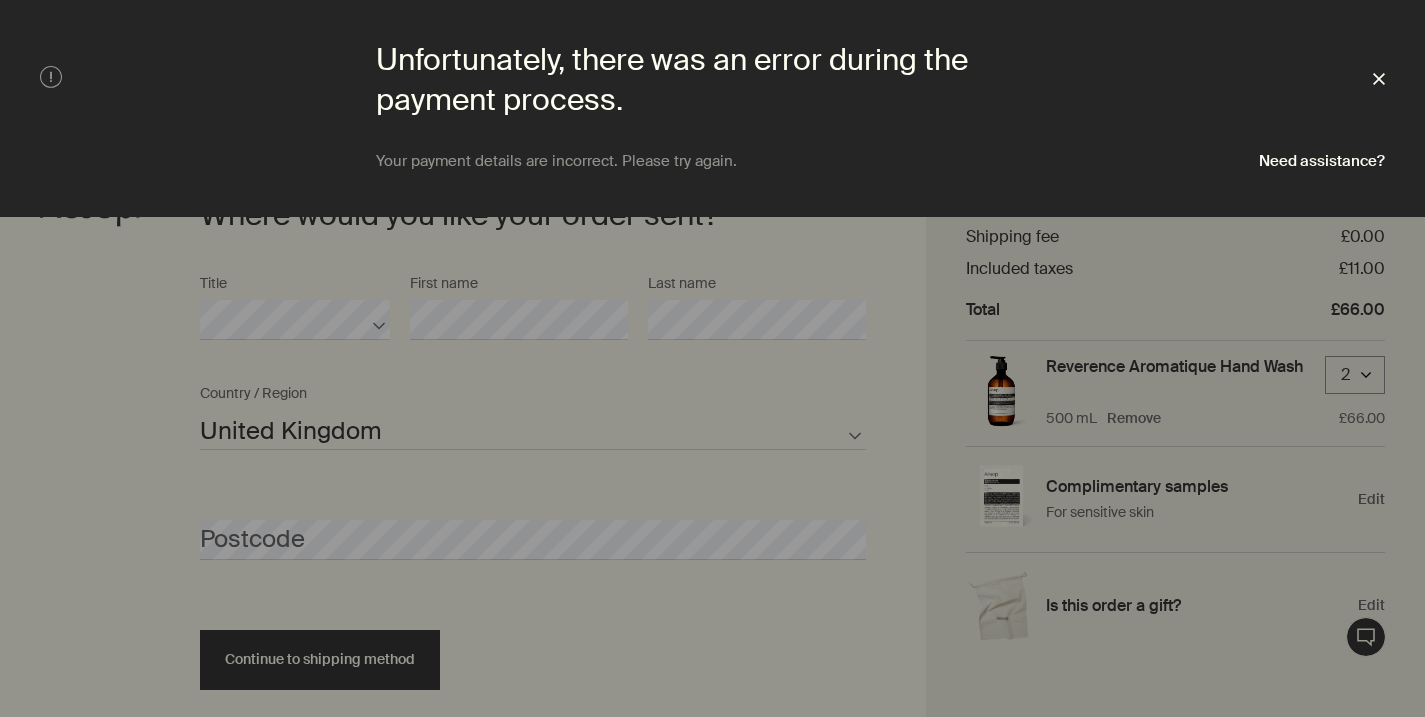 click on "Close" at bounding box center [1379, 79] 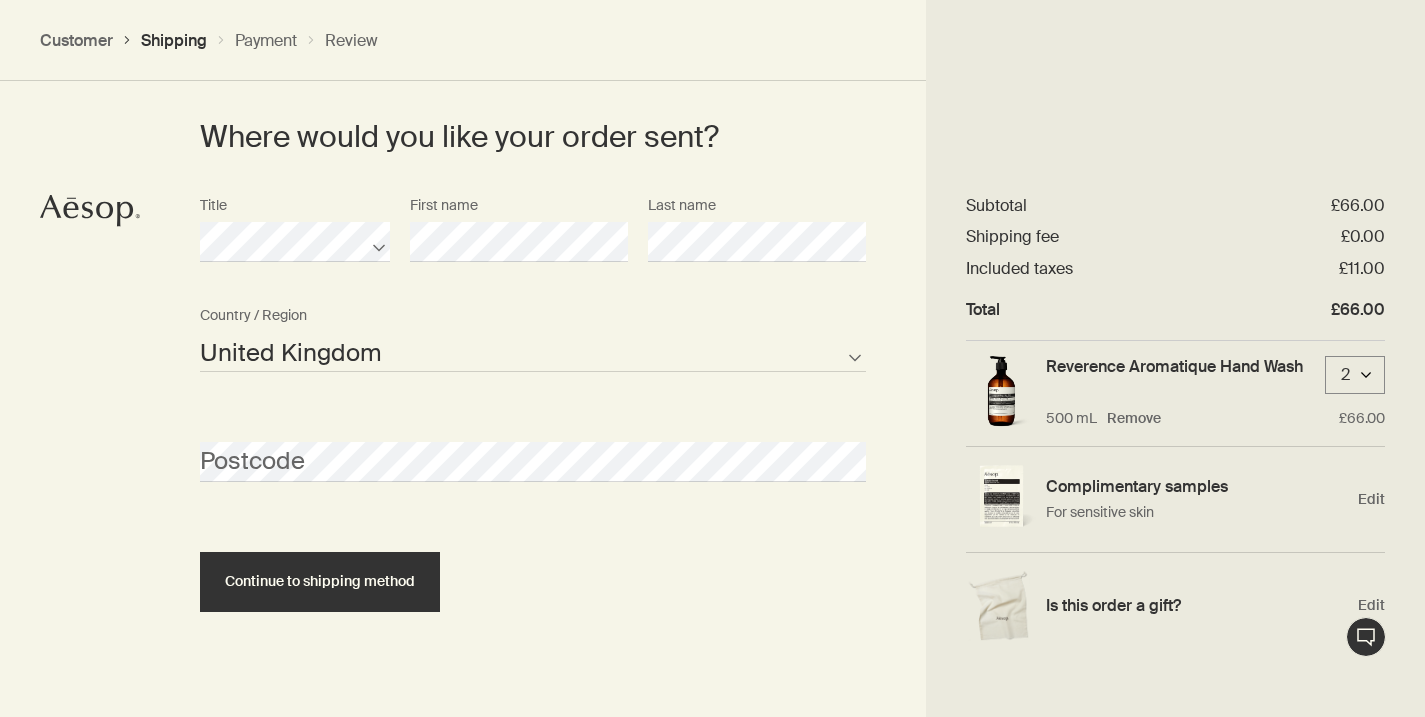 scroll, scrollTop: 947, scrollLeft: 0, axis: vertical 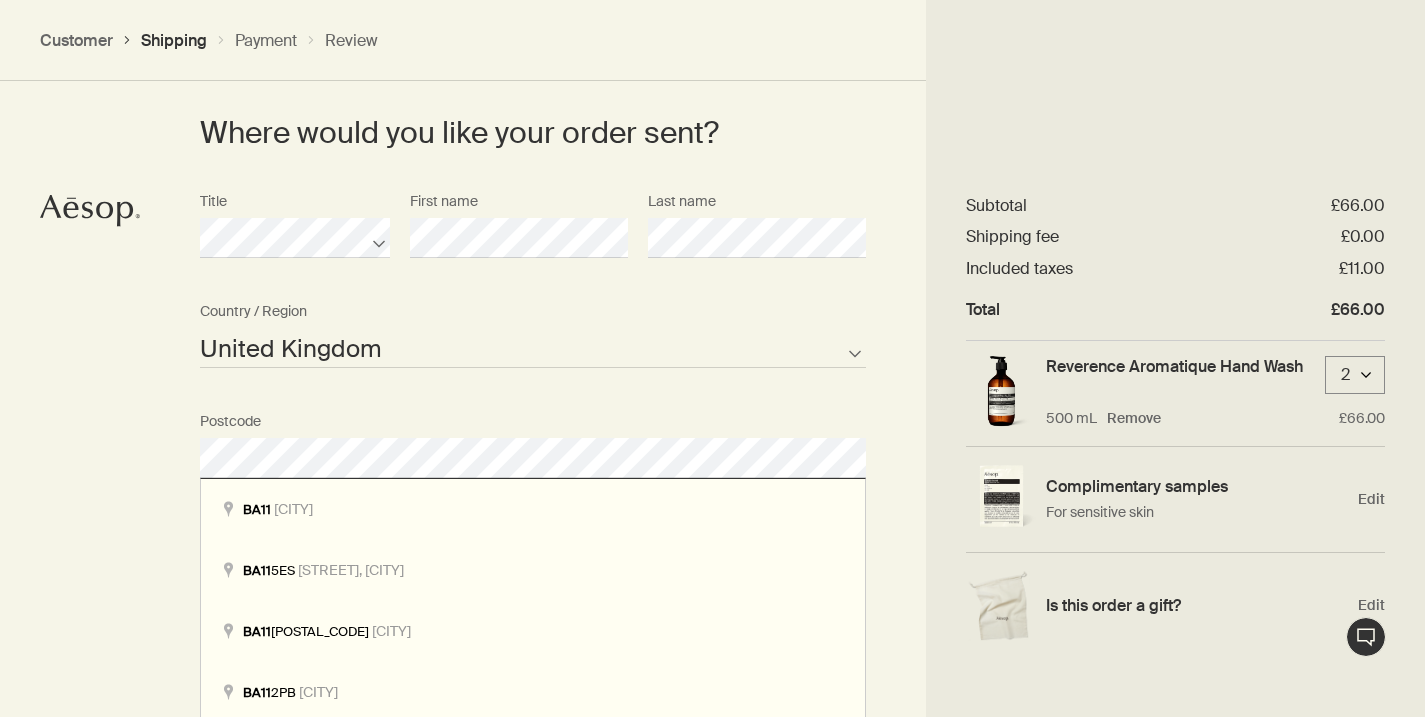 click on "Where would you like your order sent? Title First name Last name Guernsey Isle of Man Jersey United Kingdom Not listed Country / Region Postcode Address Apartment/Unit # Company City County AFG ALB DZA ASM AND AGO AIA ATA ATG ARG ARM ABW AUS AUT AZE BHS BHR BGD BRB BLR BEL BLZ BEN BMU BTN BOL BIH BWA BRA IOT VGB BRN BGR BFA BDI KHM CMR CAN CPV CYM CAF TCD CHL CHN CXR CCK COL COM COK CRI HRV CUB CUW CYP CZE COD DNK DJI DMA DOM TLS ECU EGY SLV GNQ ERI EST ETH FLK FRO FJI FIN FRA PYF GAB GMB GEO DEU GHA GIB GRC GRL GRD GUM GTM GGY GIN GNB GUY HTI HND HKG HUN ISL IND IDN IRN IRQ IRL IMN ISR ITA CIV JAM JPN JEY JOR KAZ KEN KIR XKX KWT KGZ LAO LVA LBN LSO LBR LBY LIE LTU LUX MAC MKD MDG MWI MYS MDV MLI MLT MHL MRT MUS MYT MEX FSM MDA MCO MNG MNE MSR MAR MOZ MMR NAM NRU NPL NLD ANT NCL NZL NIC NER NGA NIU PRK MNP NOR OMN PAK PLW PSE PAN PNG PRY PER PHL PCN POL PRT PRI QAT COG REU ROU RUS RWA BLM SHN KNA LCA MAF SPM VCT WSM SMR STP SAU SEN SRB SYC SLE SGP SXM SVK SVN SLB SOM KOR ZAF SSD ESP LKA SDN SUR SJM SWZ SWE" at bounding box center [533, 580] 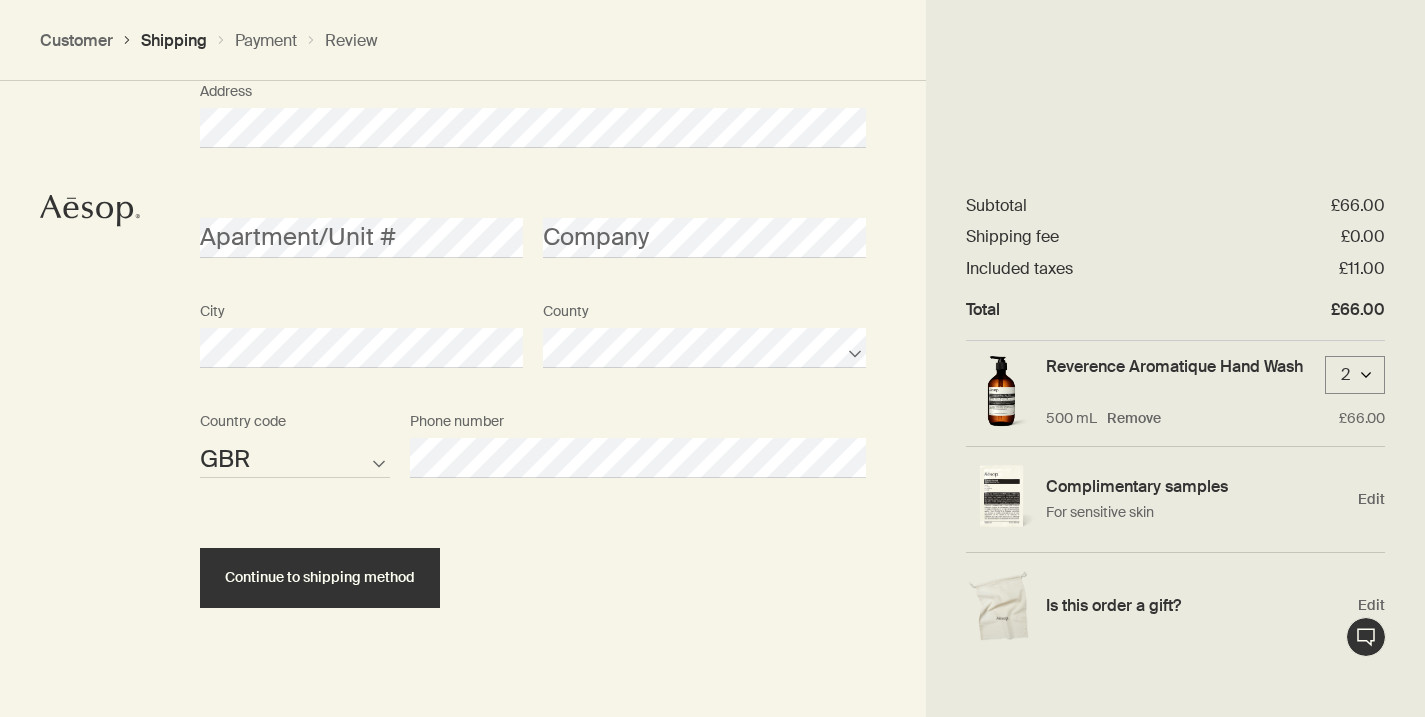 scroll, scrollTop: 1388, scrollLeft: 0, axis: vertical 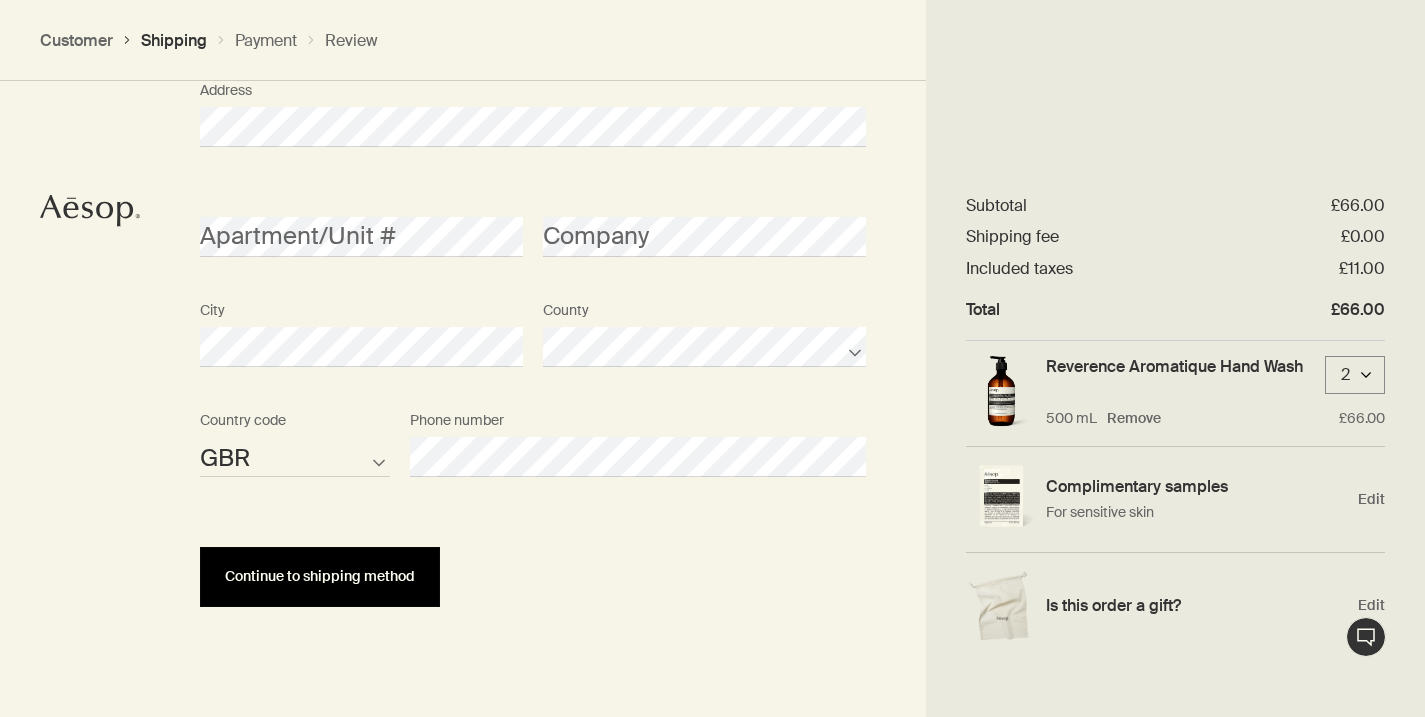 click on "Continue to shipping method" at bounding box center (320, 577) 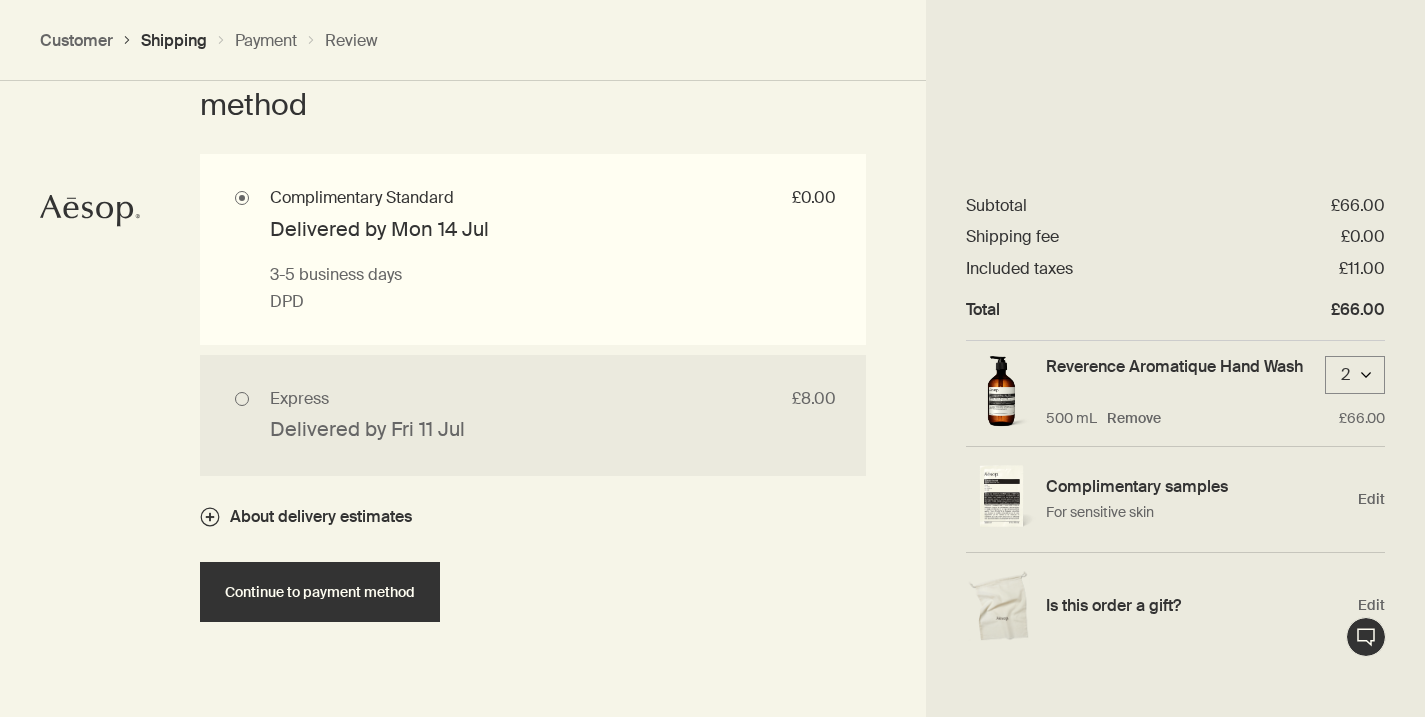 scroll, scrollTop: 1944, scrollLeft: 0, axis: vertical 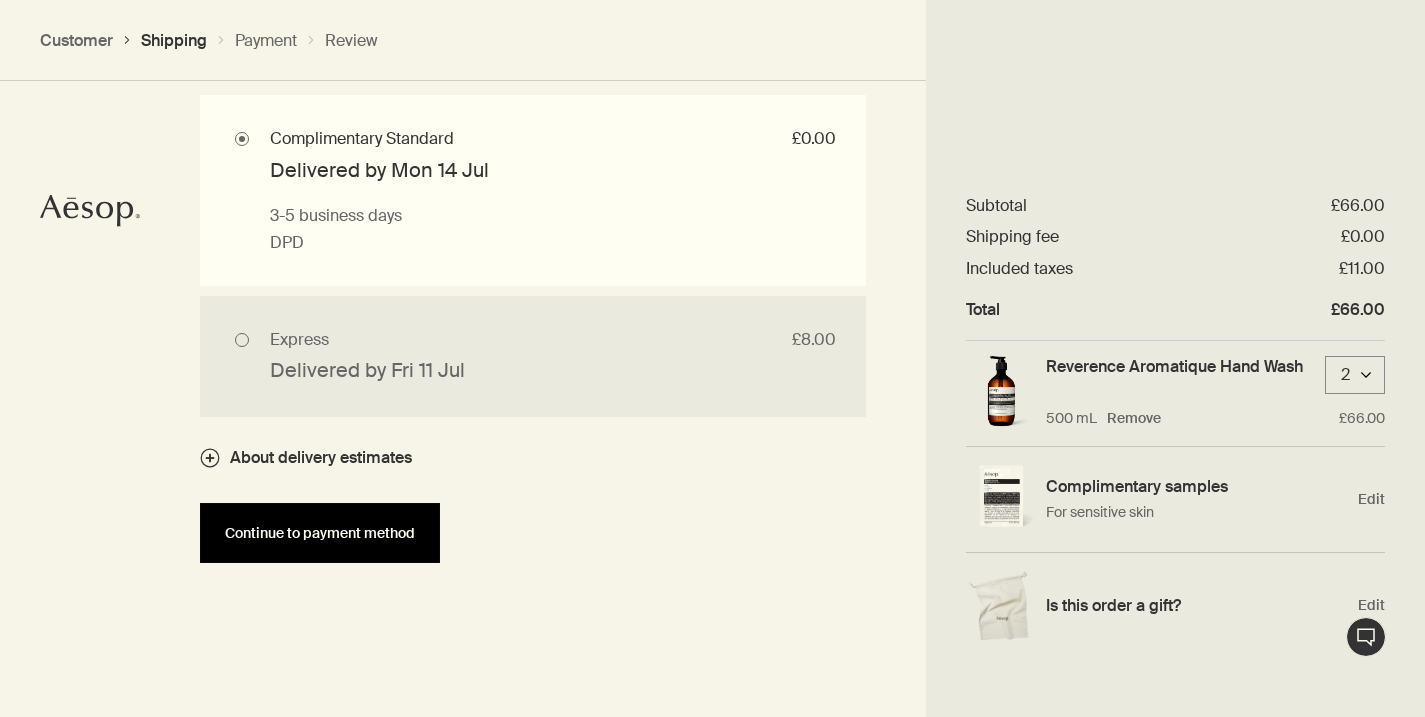 click on "Continue to payment method" at bounding box center [320, 533] 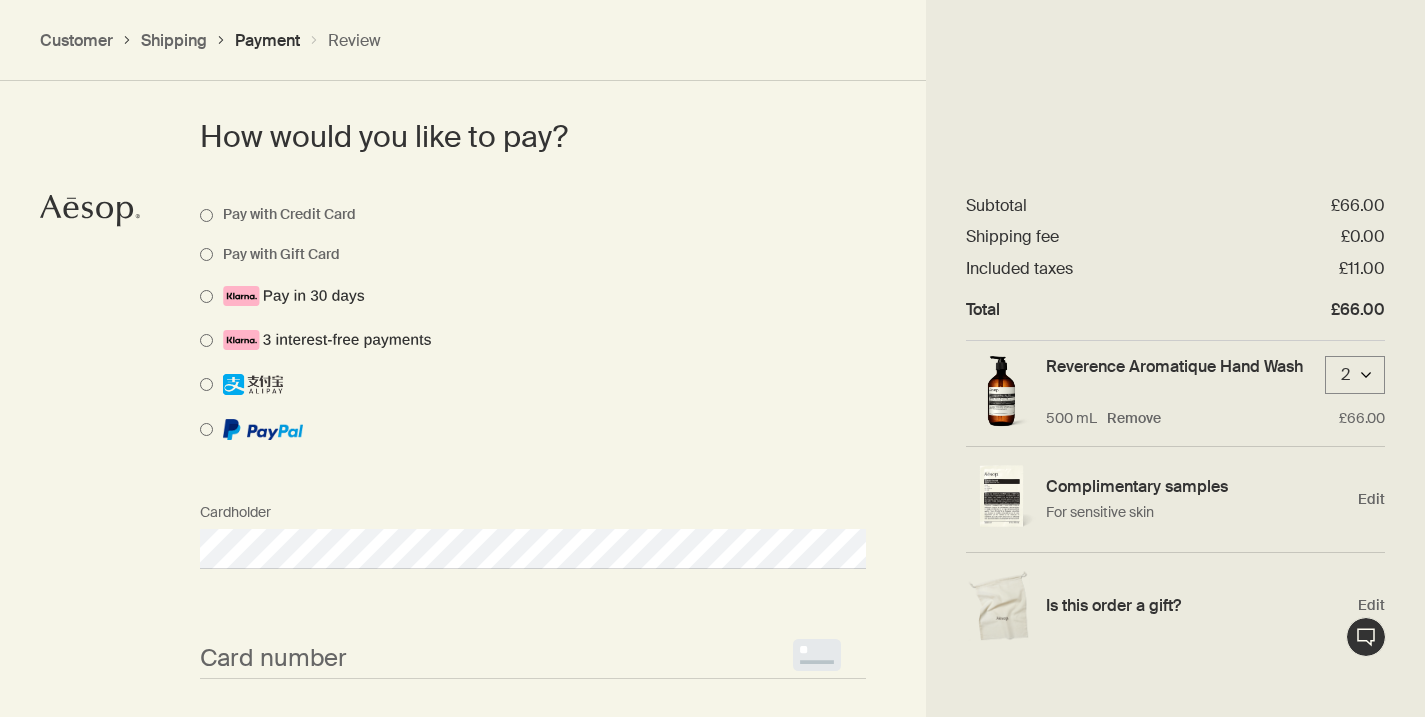 scroll, scrollTop: 1503, scrollLeft: 0, axis: vertical 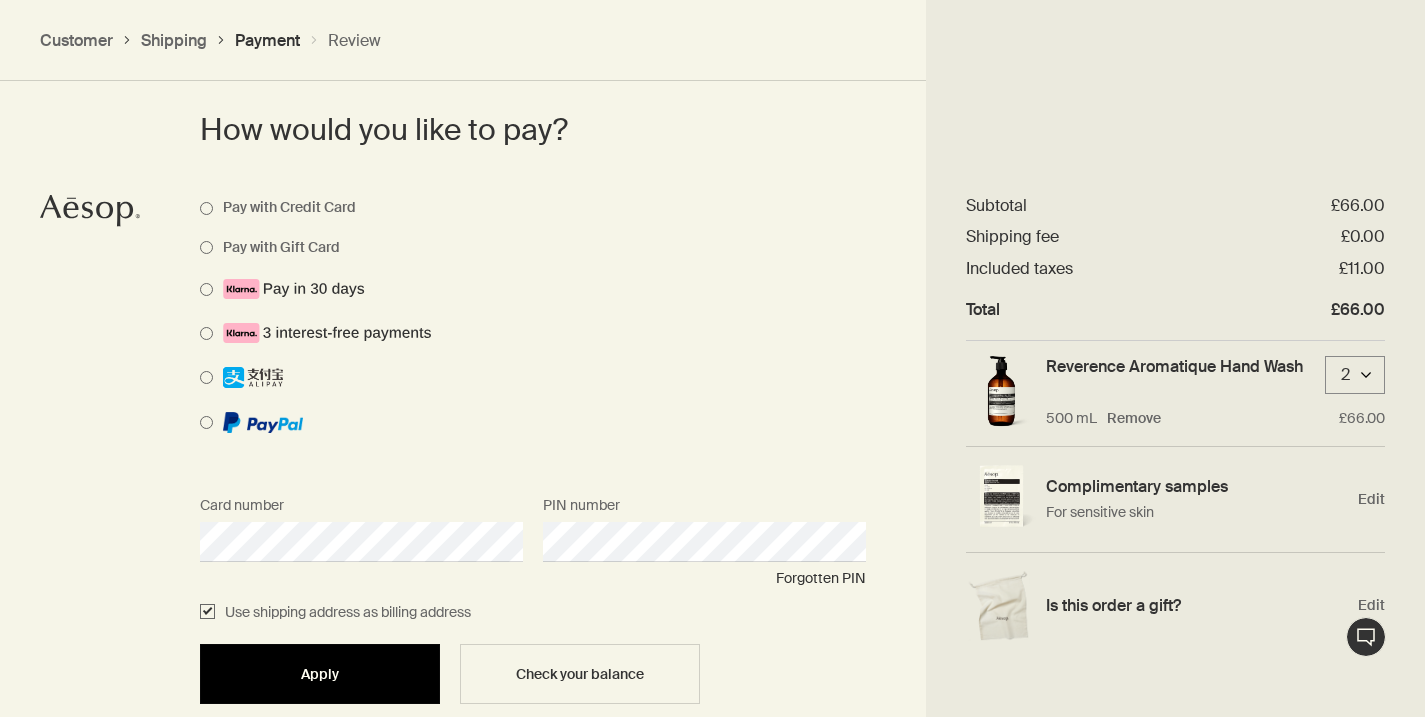 click on "Apply" at bounding box center (320, 674) 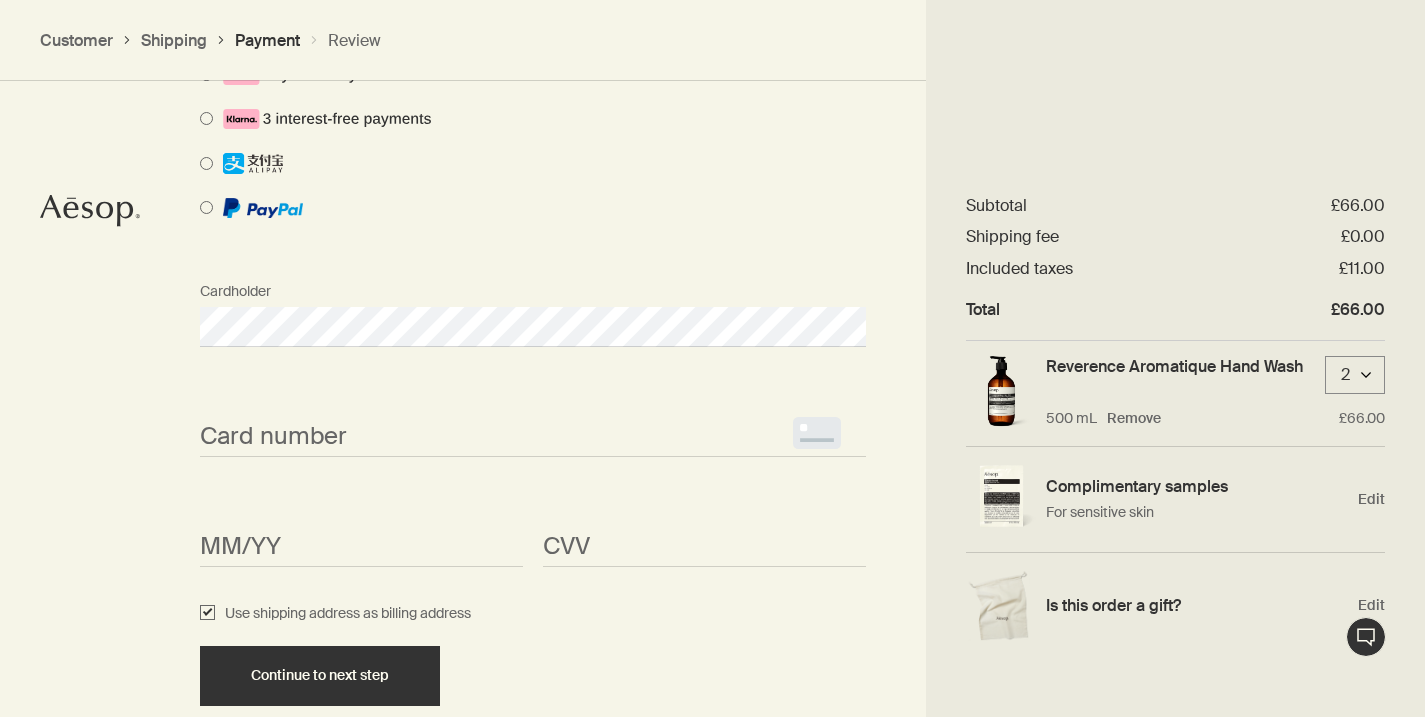 scroll, scrollTop: 2172, scrollLeft: 0, axis: vertical 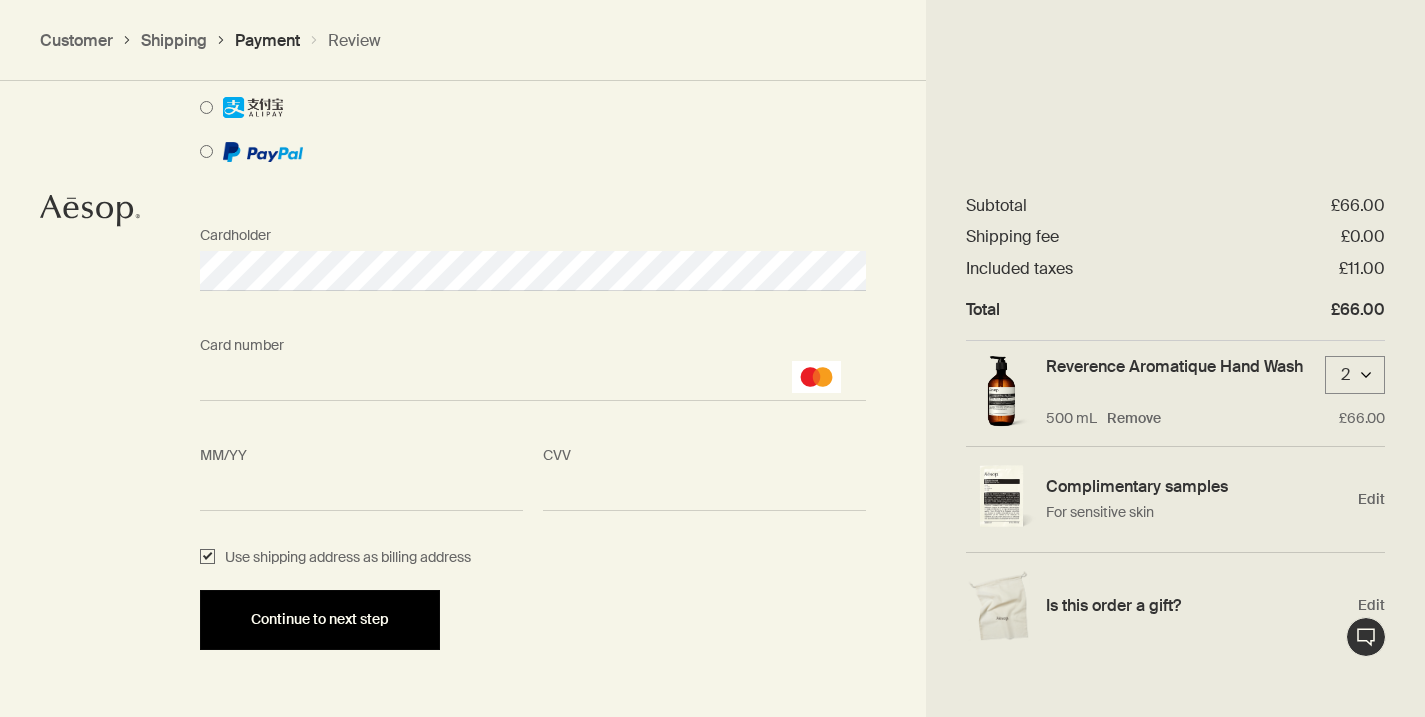 click on "Continue to next step" at bounding box center [320, 619] 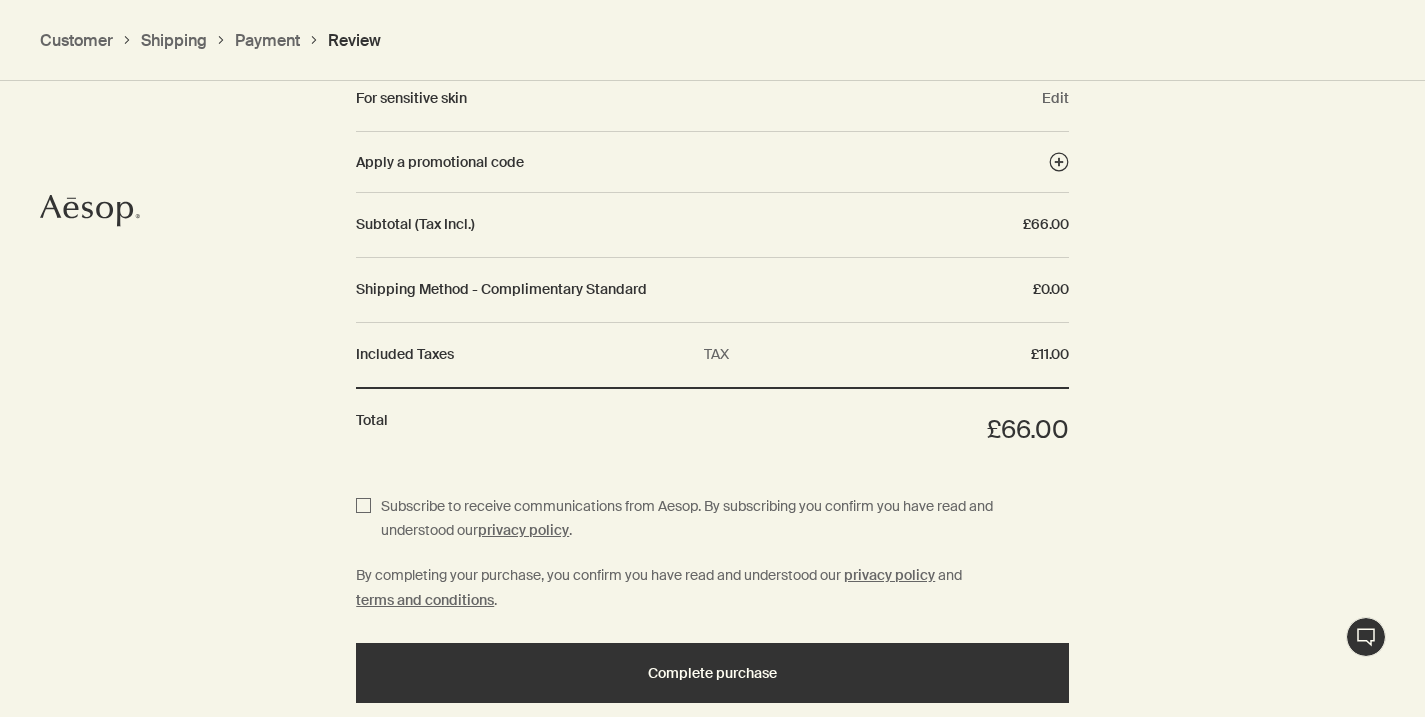 scroll, scrollTop: 2467, scrollLeft: 0, axis: vertical 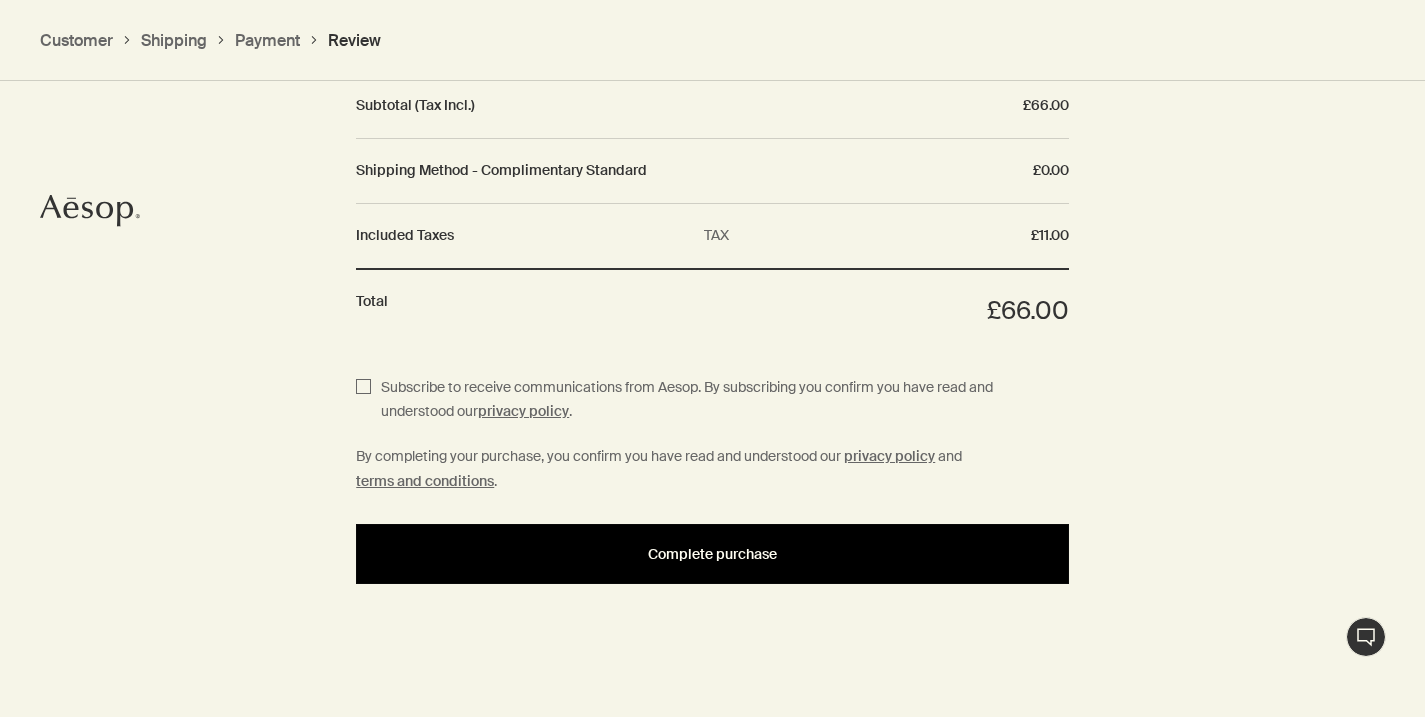 click on "Complete purchase" at bounding box center (712, 554) 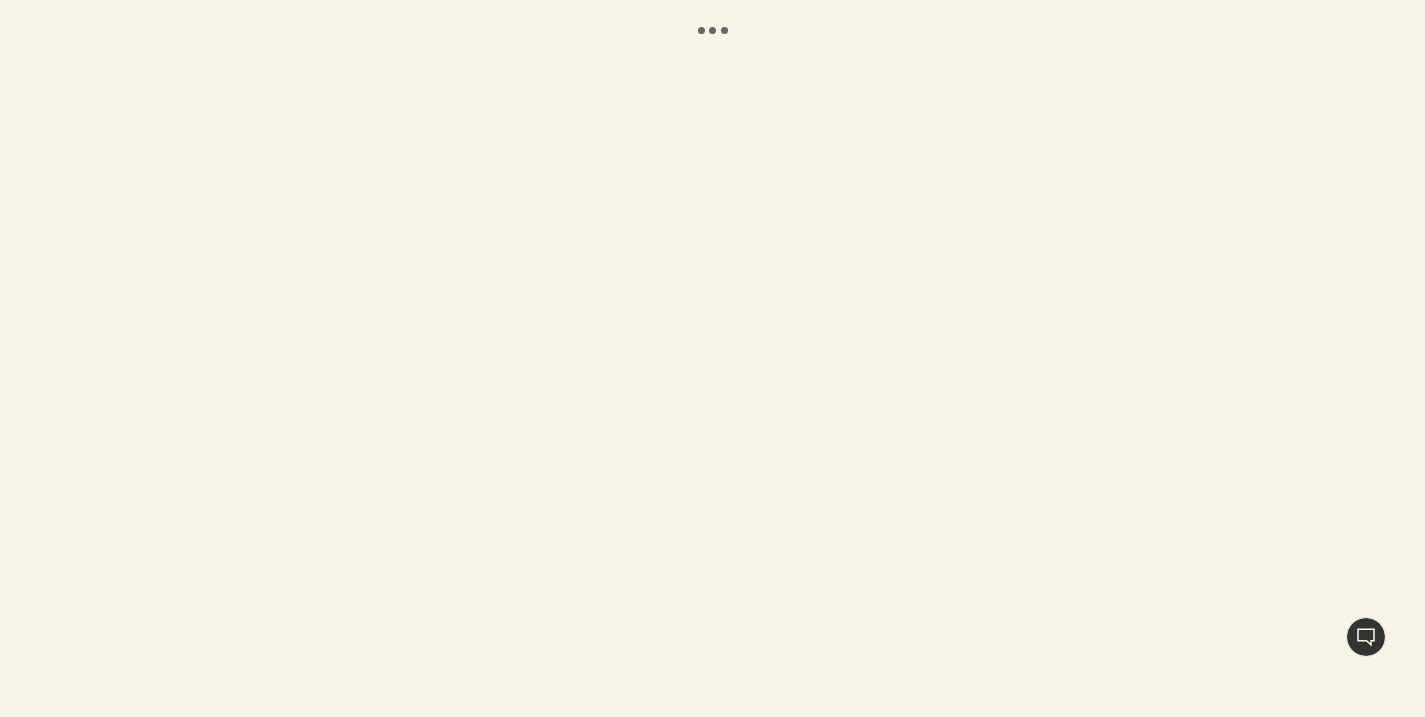 scroll, scrollTop: 0, scrollLeft: 0, axis: both 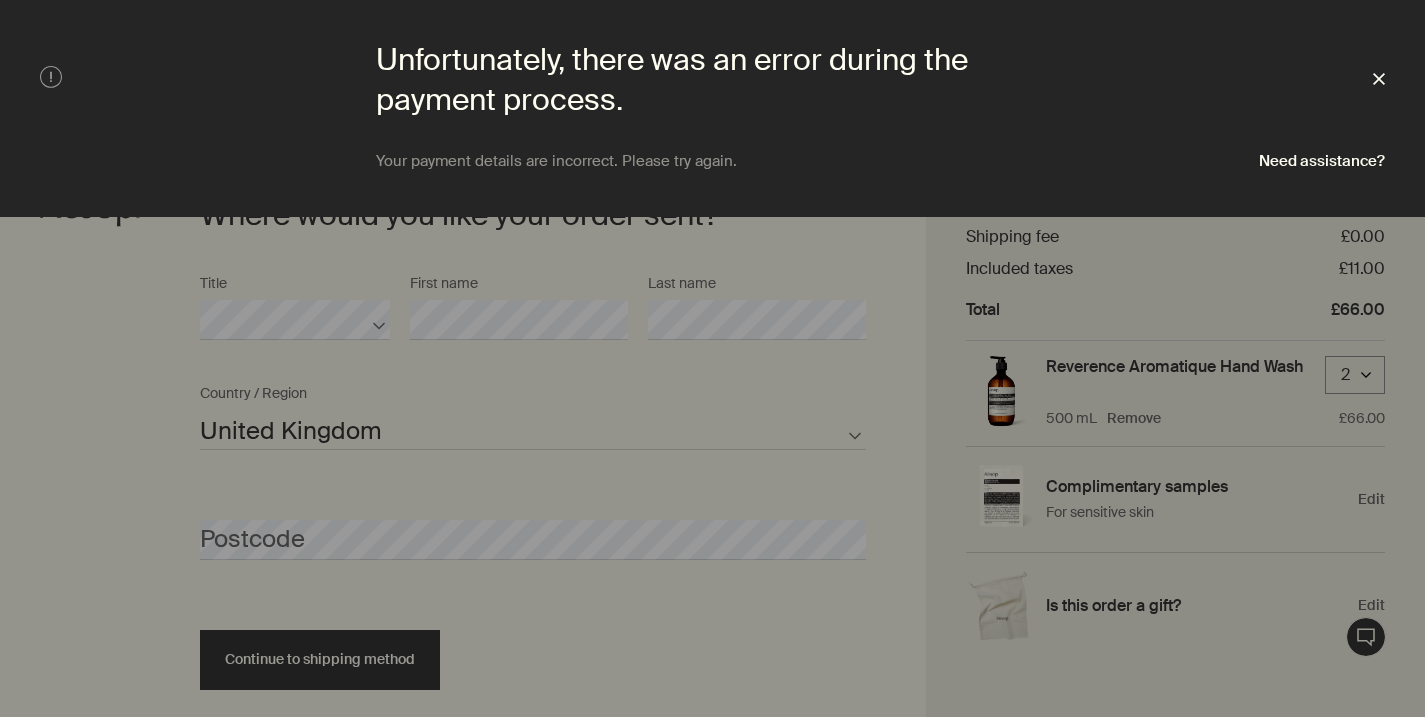 click on "Close" at bounding box center [1379, 79] 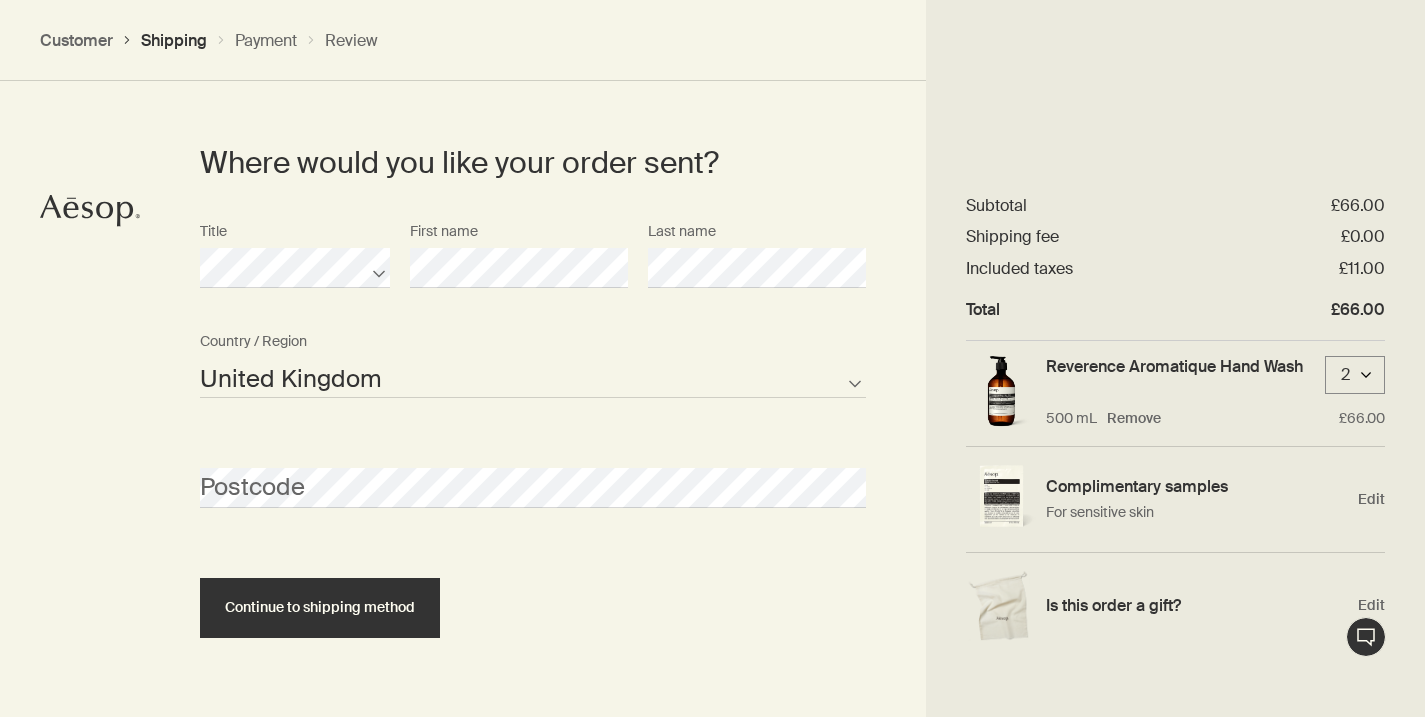 scroll, scrollTop: 970, scrollLeft: 0, axis: vertical 